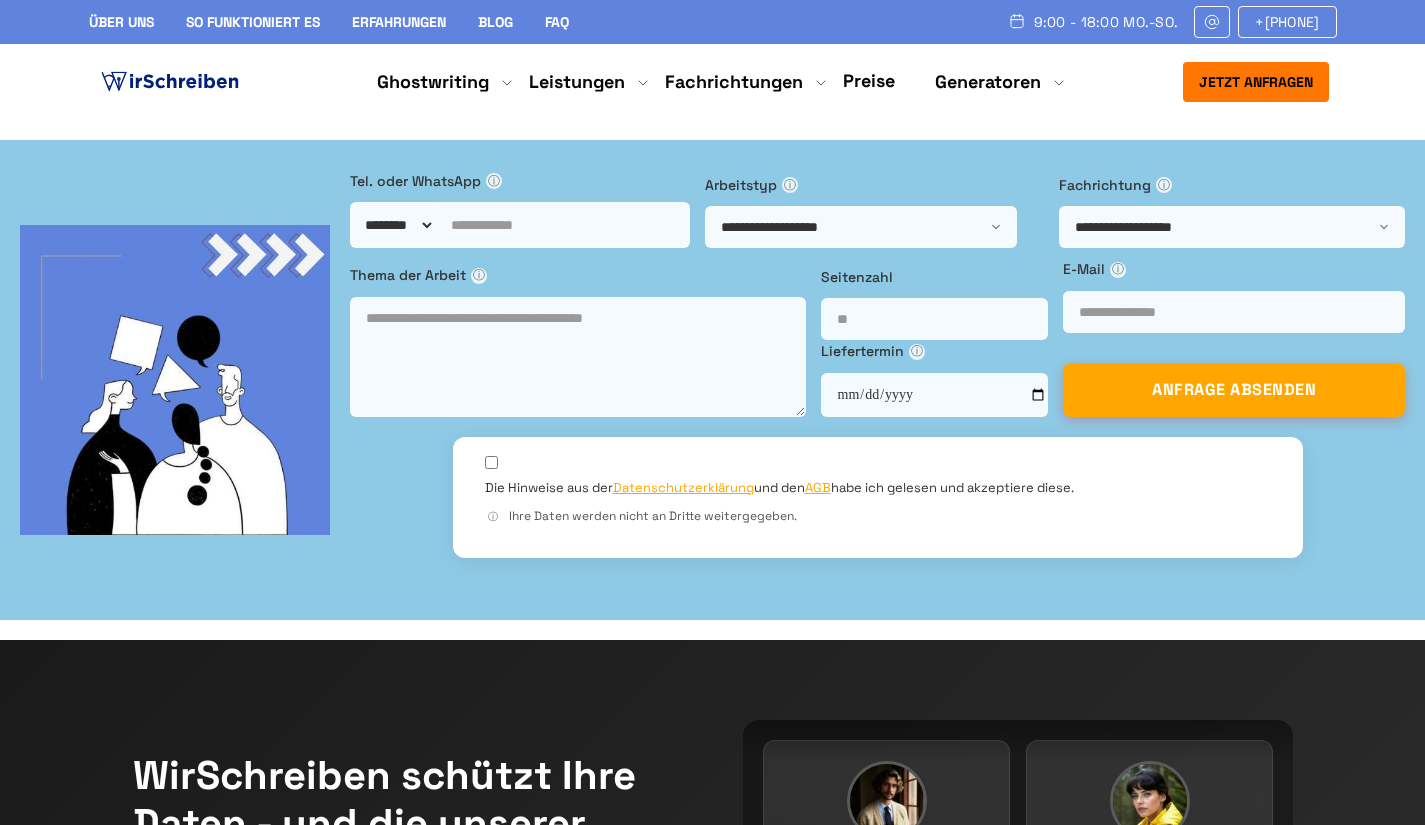 scroll, scrollTop: 72, scrollLeft: 0, axis: vertical 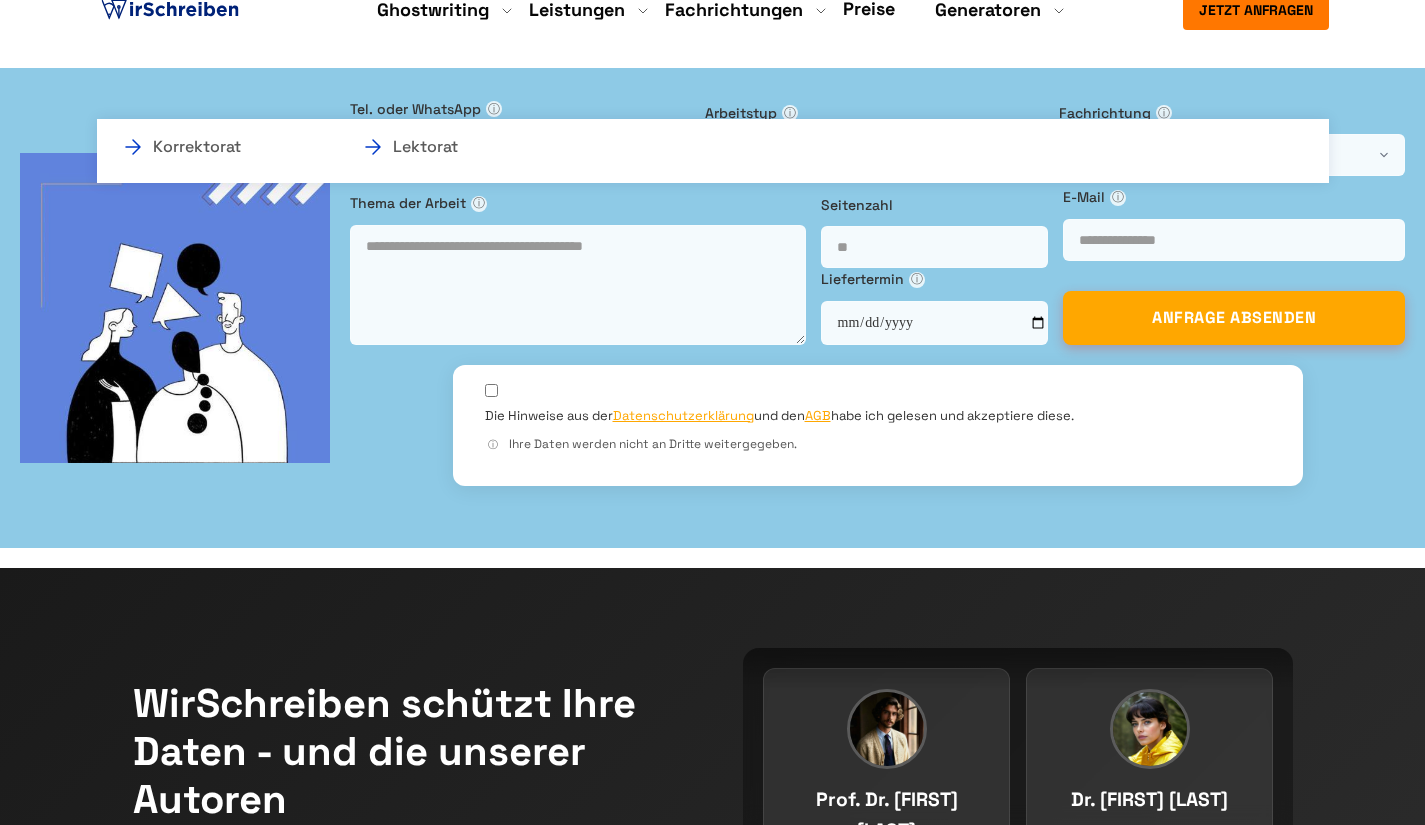 click on "Leistungen Korrektorat Lektorat" at bounding box center (577, 10) 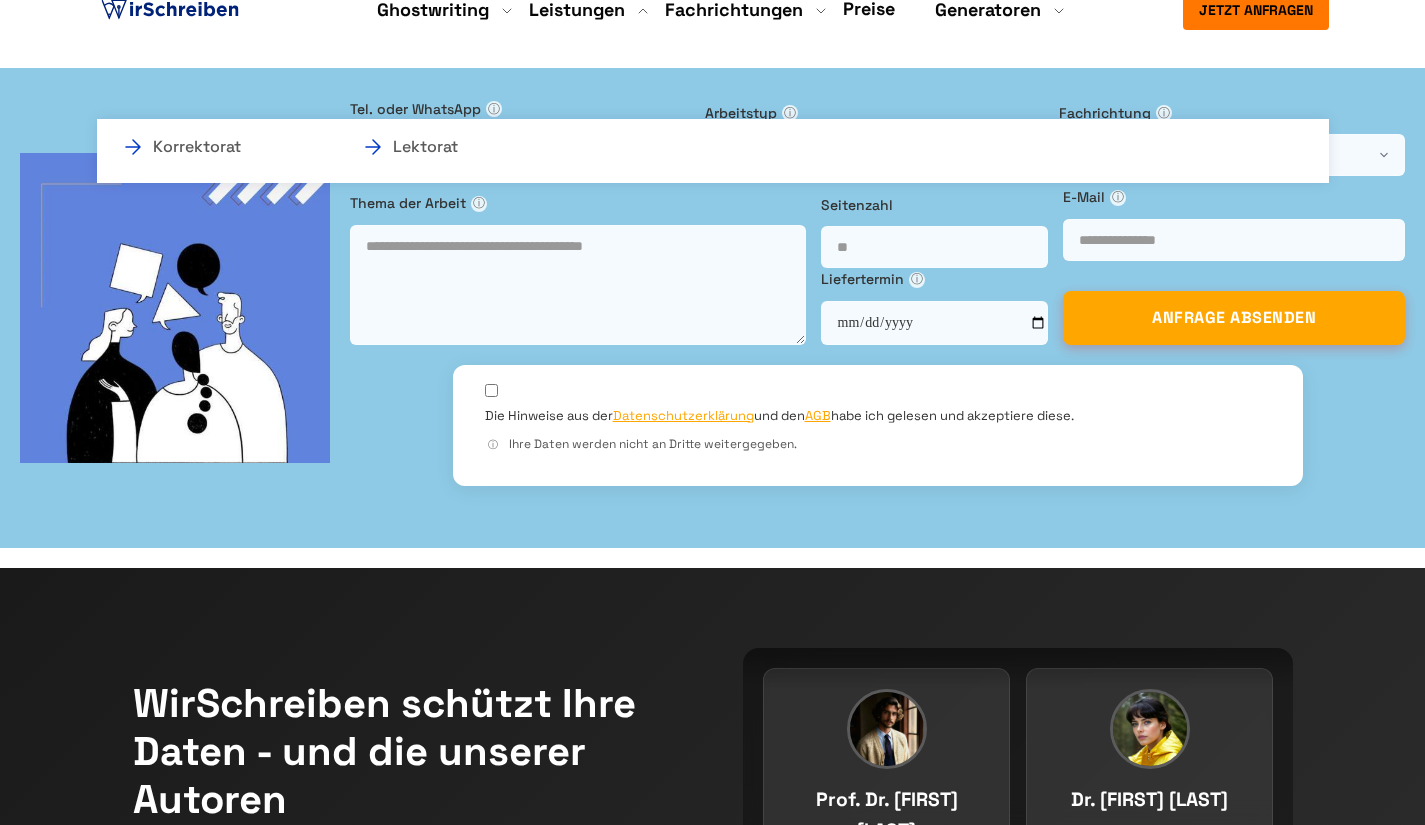 click on "Leistungen Korrektorat Lektorat" at bounding box center (577, 10) 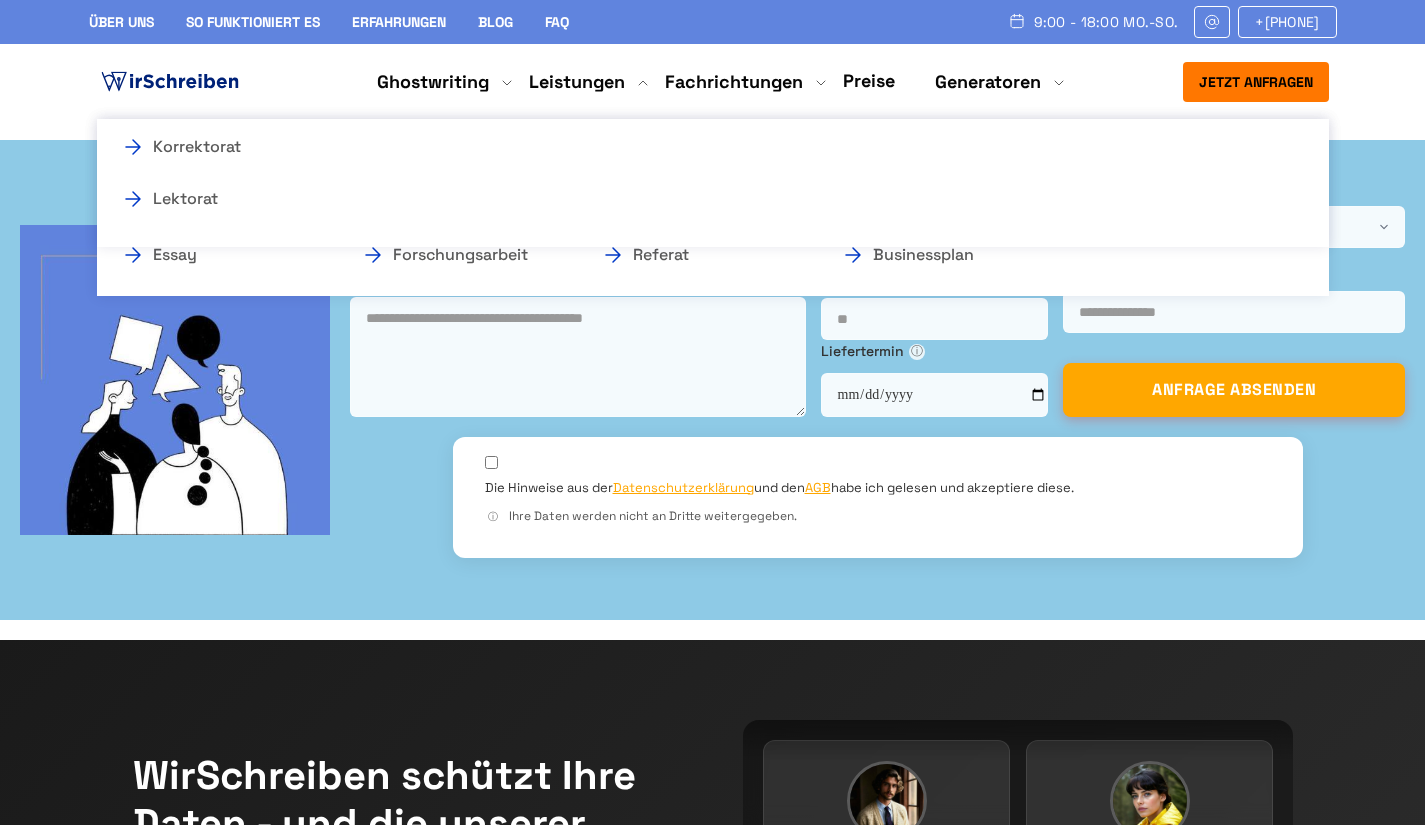 click on "Ghostwriting
Bachelorarbeit
Diplomarbeit
Doktorarbeit
Essay
Examensarbeit
Exposé
Facharbeit
Forschungsarbeit
Hausarbeit
Masterarbeit
Projektarbeit
Referat
Reflexion
Seminararbeit
Studienarbeit
Businessplan
Rede schreiben lassen
VWA
Wissenschaftliche Arbeit" at bounding box center (433, 82) 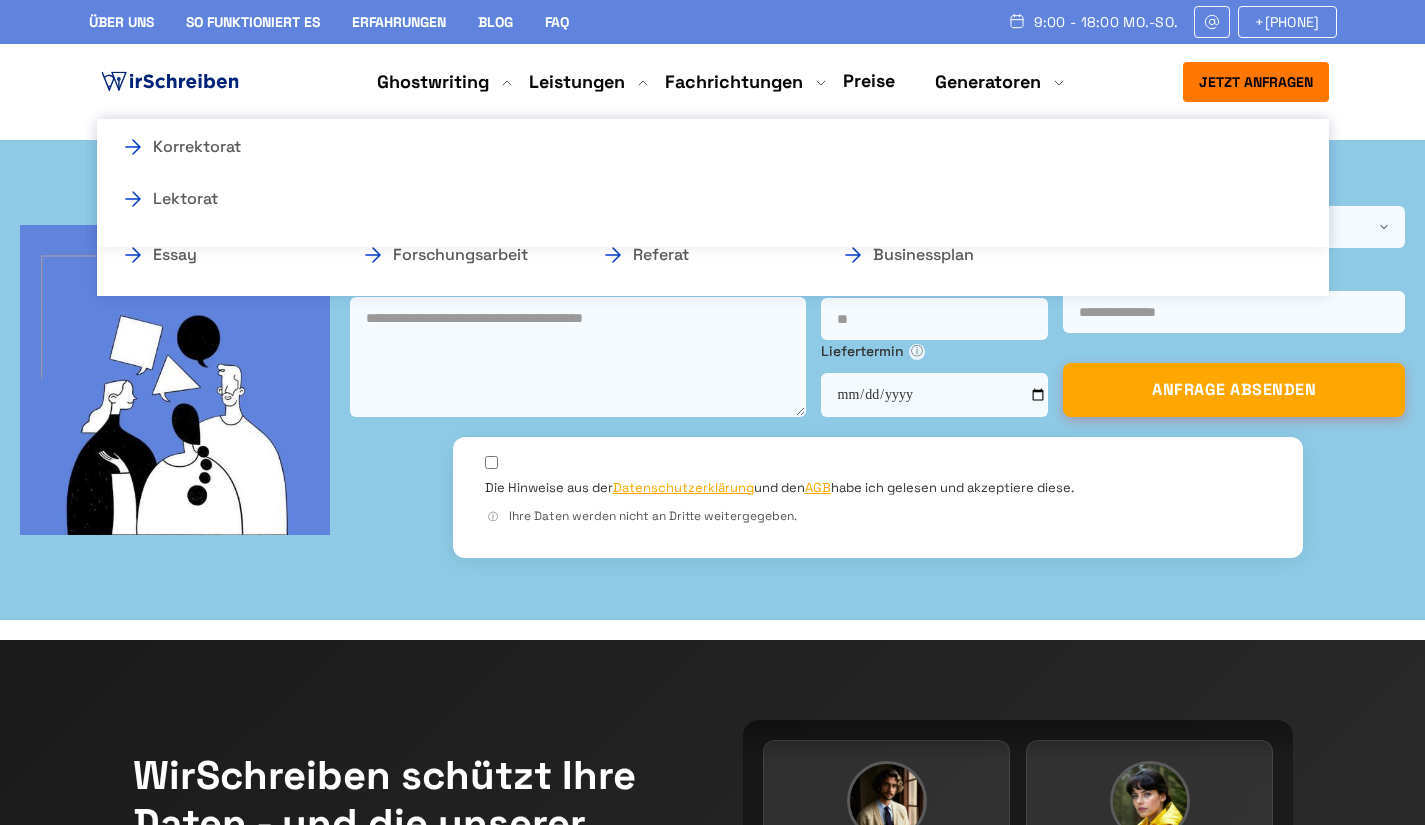 click on "Ghostwriting
Bachelorarbeit
Diplomarbeit
Doktorarbeit
Essay
Examensarbeit
Exposé
Facharbeit
Forschungsarbeit
Hausarbeit
Masterarbeit
Projektarbeit
Referat
Reflexion
Seminararbeit
Studienarbeit
Businessplan
Rede schreiben lassen
VWA
Wissenschaftliche Arbeit" at bounding box center [433, 82] 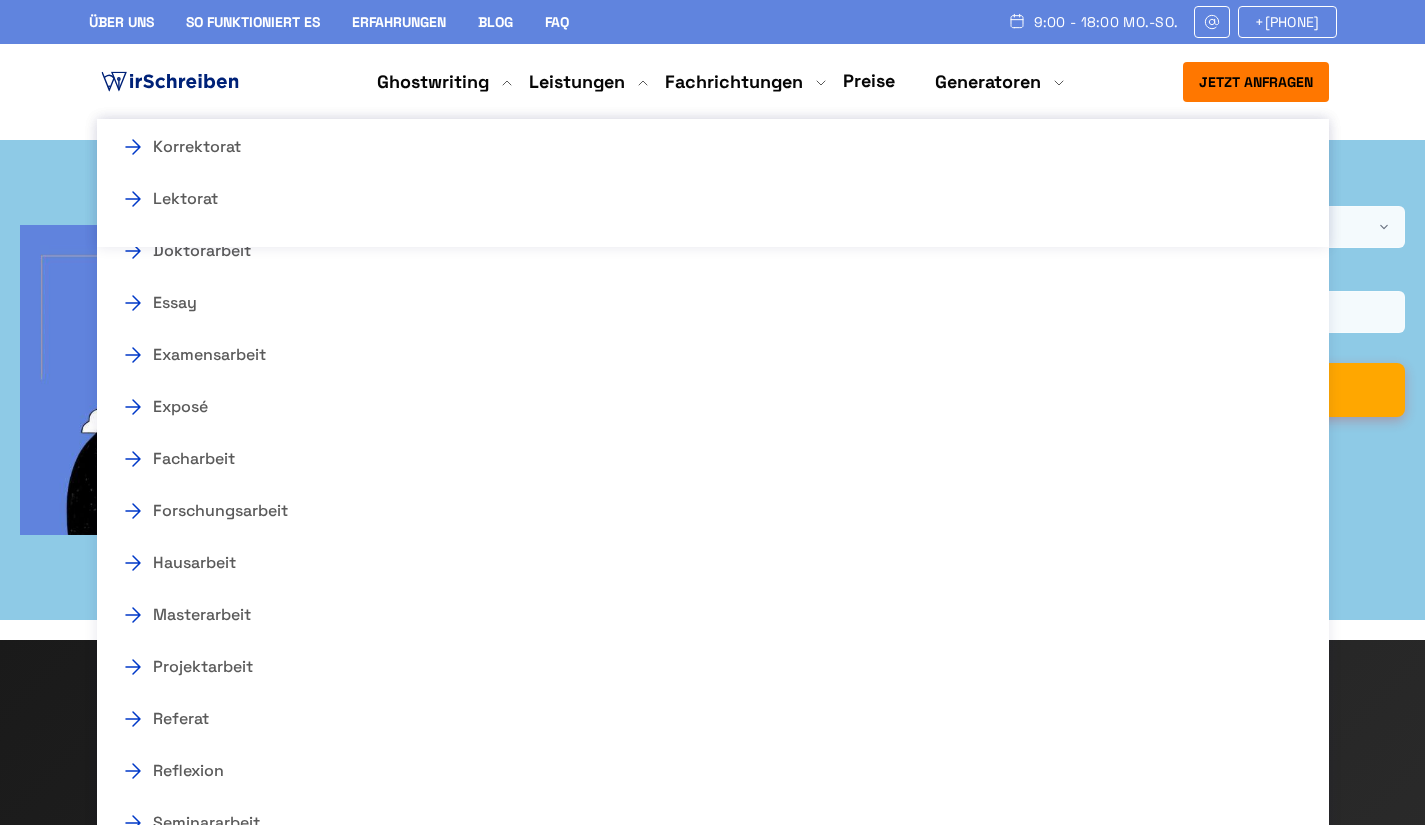click on "Über uns
So funktioniert es
Erfahrungen
Blog
FAQ
9:00 - 18:00 Mo.-So.
+41415126005
+41415126005" at bounding box center (712, 11583) 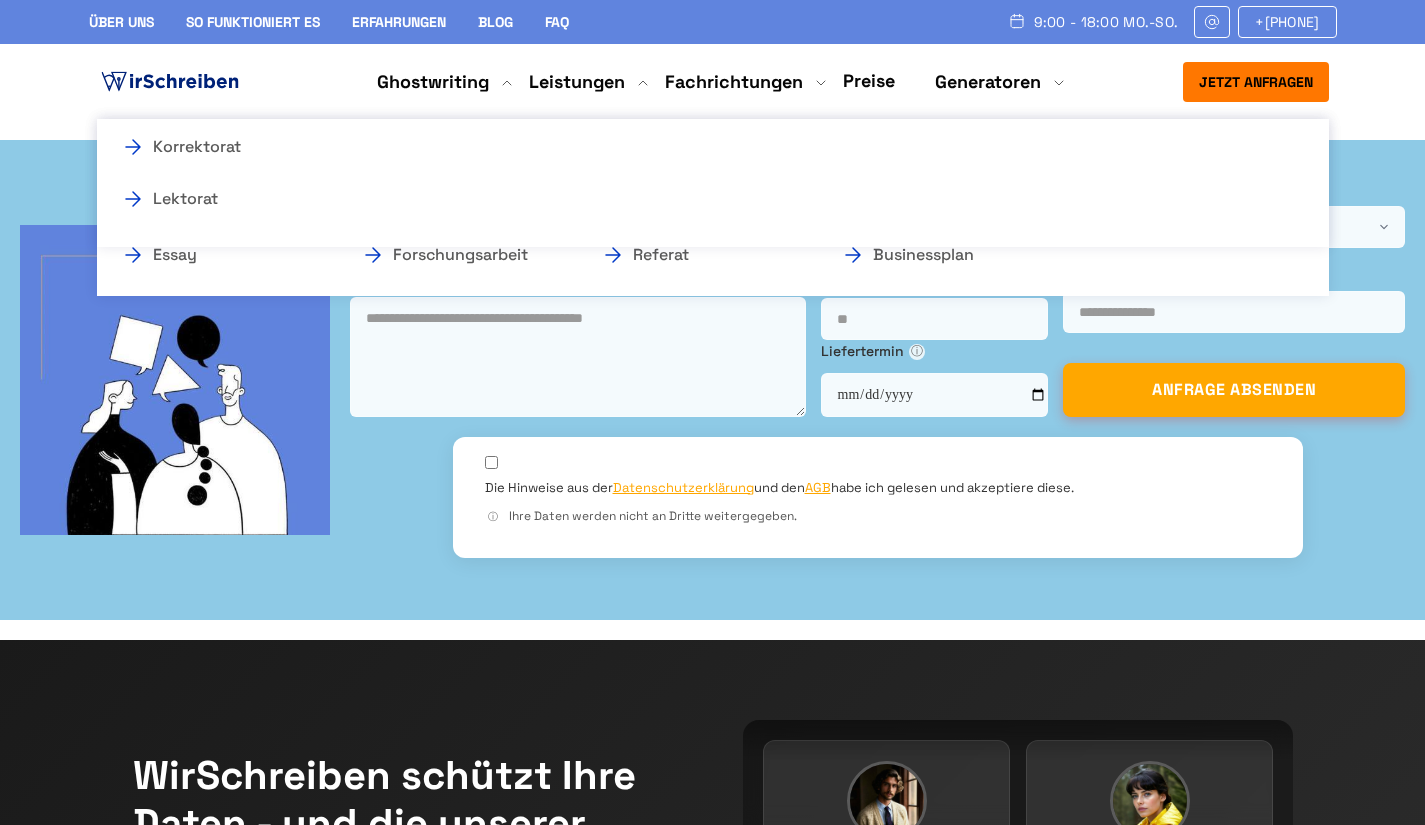click on "Ghostwriting
Bachelorarbeit
Diplomarbeit
Doktorarbeit
Essay
Examensarbeit
Exposé
Facharbeit
Forschungsarbeit
Hausarbeit
Masterarbeit
Projektarbeit
Referat
Reflexion
Seminararbeit
Studienarbeit
Businessplan
Rede schreiben lassen
VWA
Wissenschaftliche Arbeit" at bounding box center [433, 82] 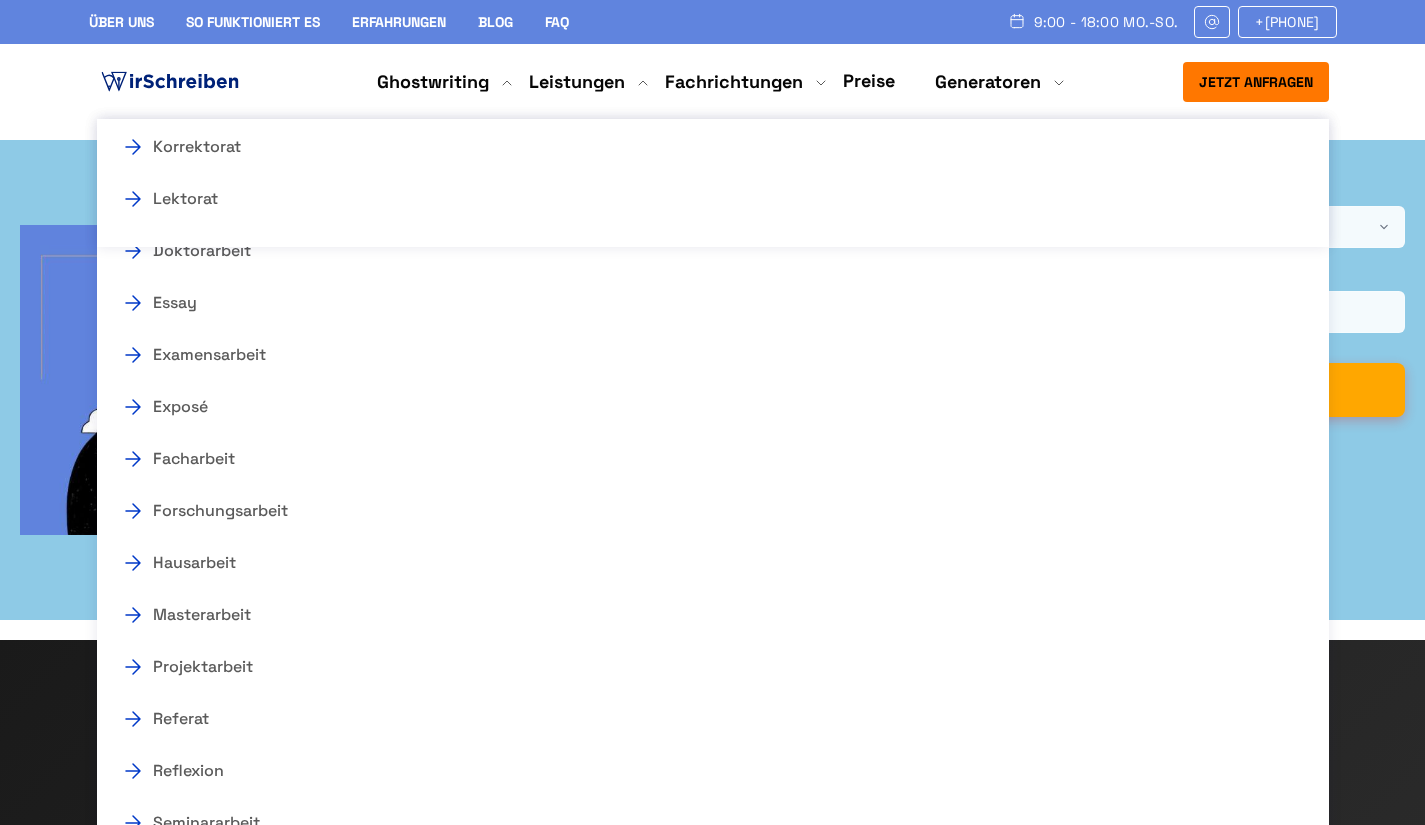 click on "Jetzt anfragen
9:00 - 18:00 Mo.-So.
+41415126005
Über uns
So funktioniert es
Erfahrungen
Blog
FAQ
Ghostwriting
Bachelorarbeit
Diplomarbeit
Doktorarbeit
Essay
Examensarbeit
Exposé
Facharbeit
Forschungsarbeit
Hausarbeit
Masterarbeit
Projektarbeit
Referat
Reflexion
Seminararbeit" at bounding box center [713, 82] 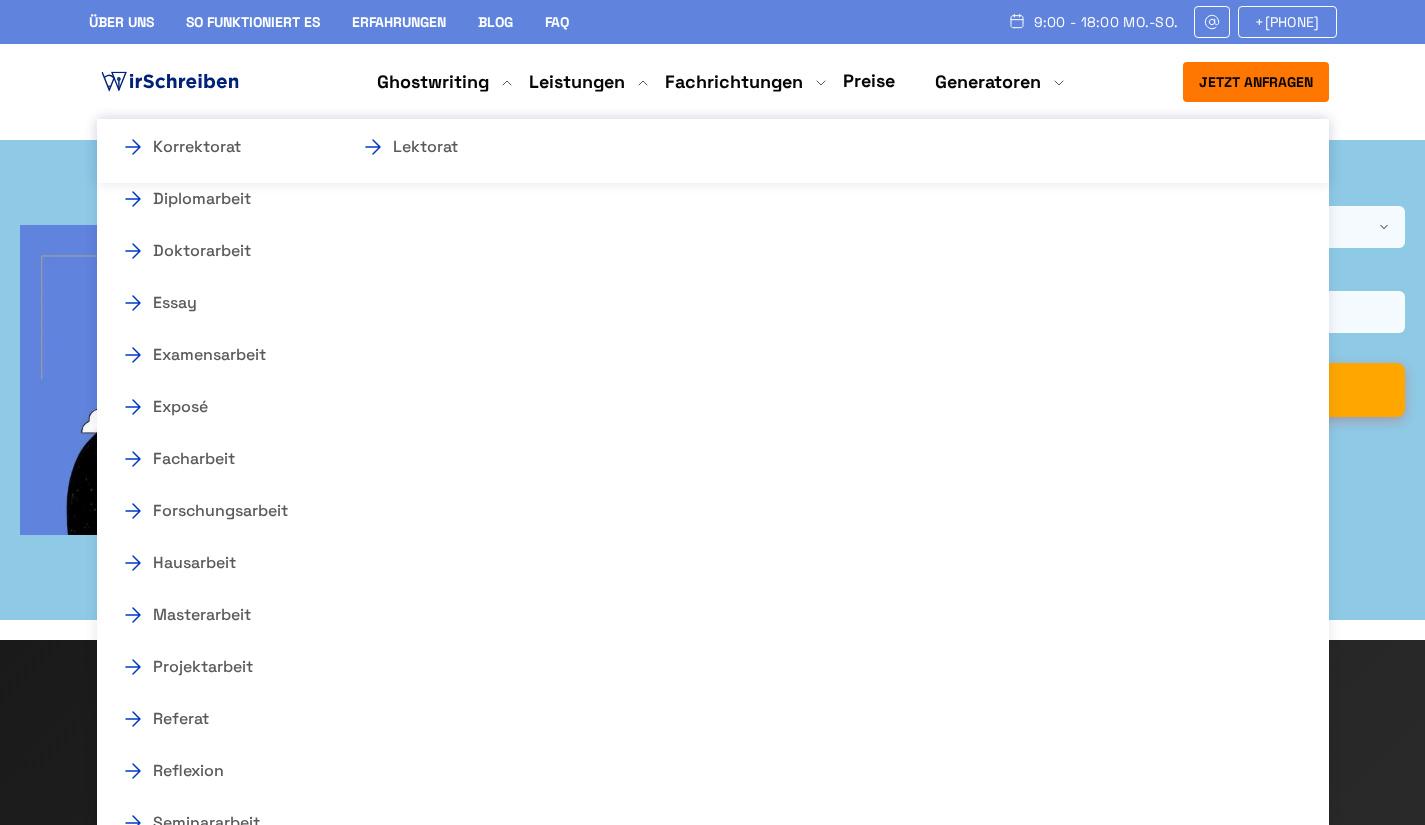 click on "Leistungen
Korrektorat
Lektorat" at bounding box center [577, 82] 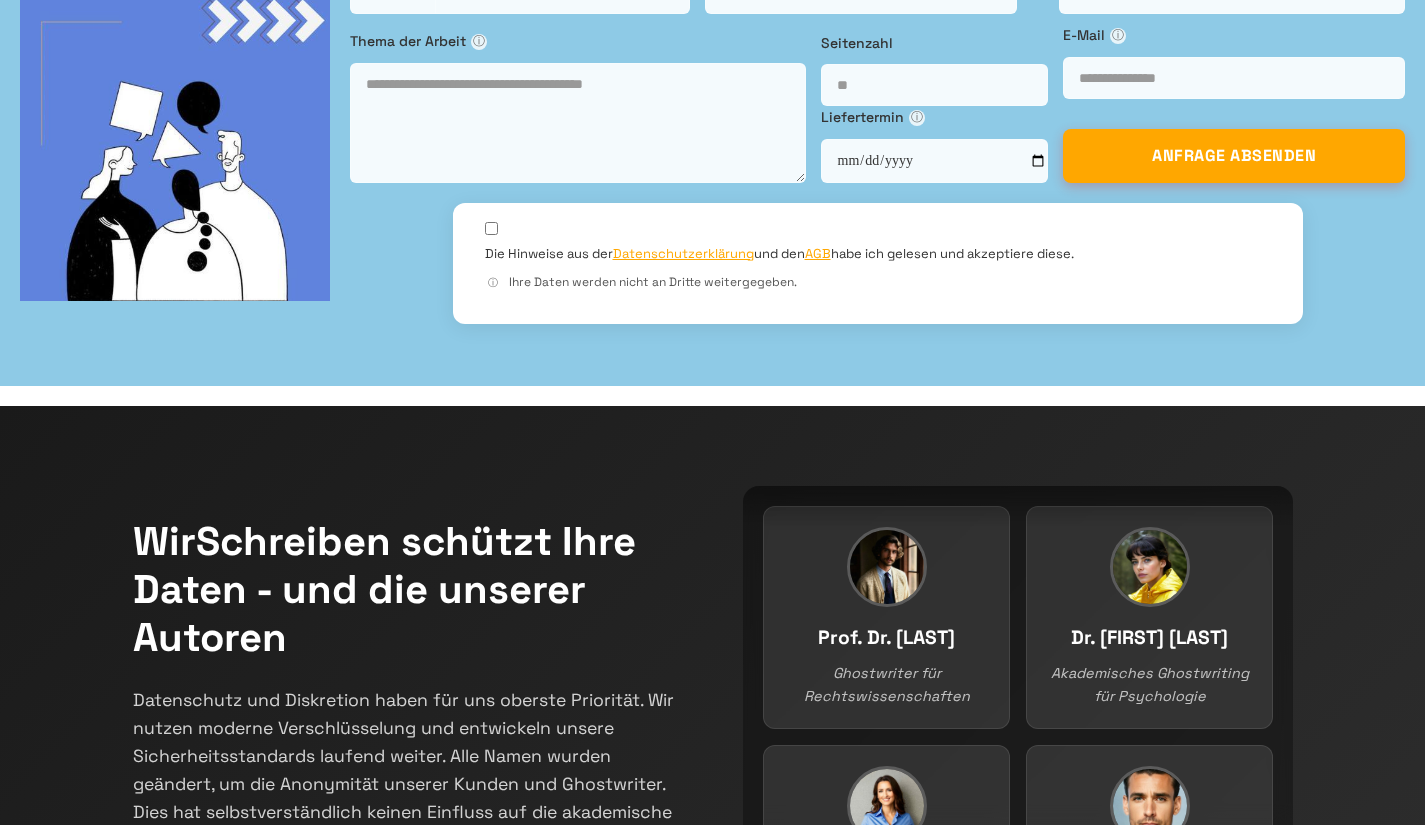 scroll, scrollTop: 233, scrollLeft: 0, axis: vertical 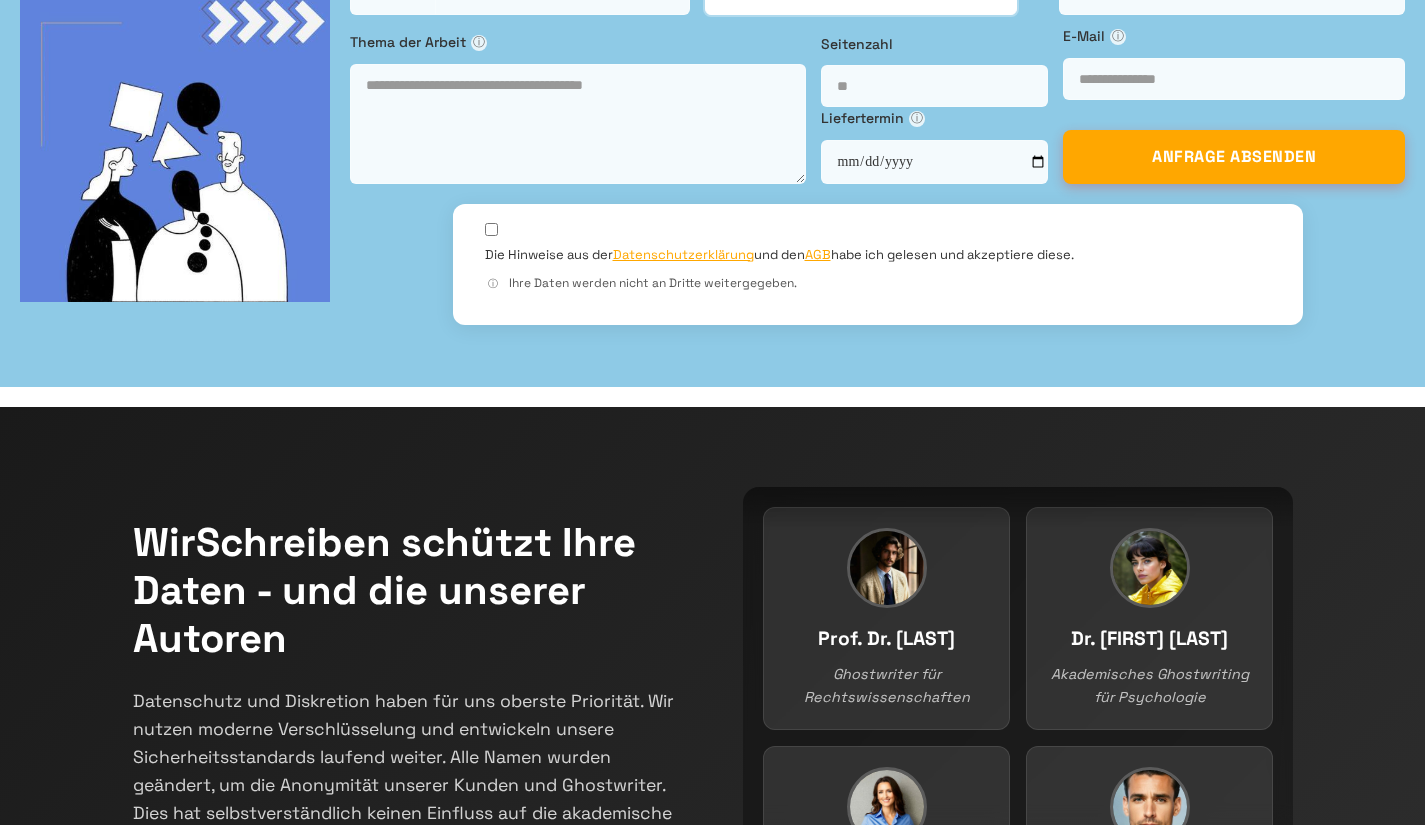 click on "**********" at bounding box center [861, -6] 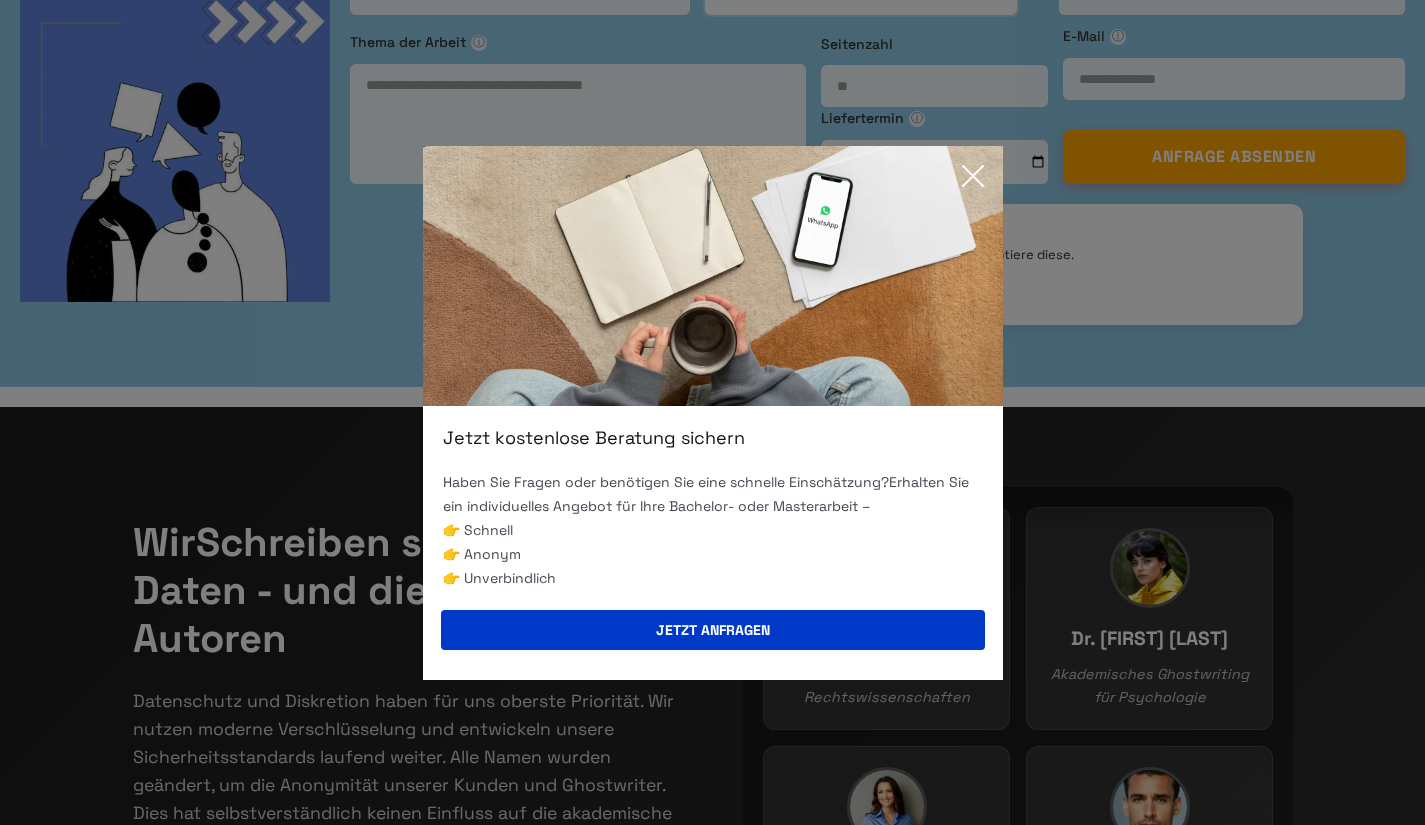 select on "**********" 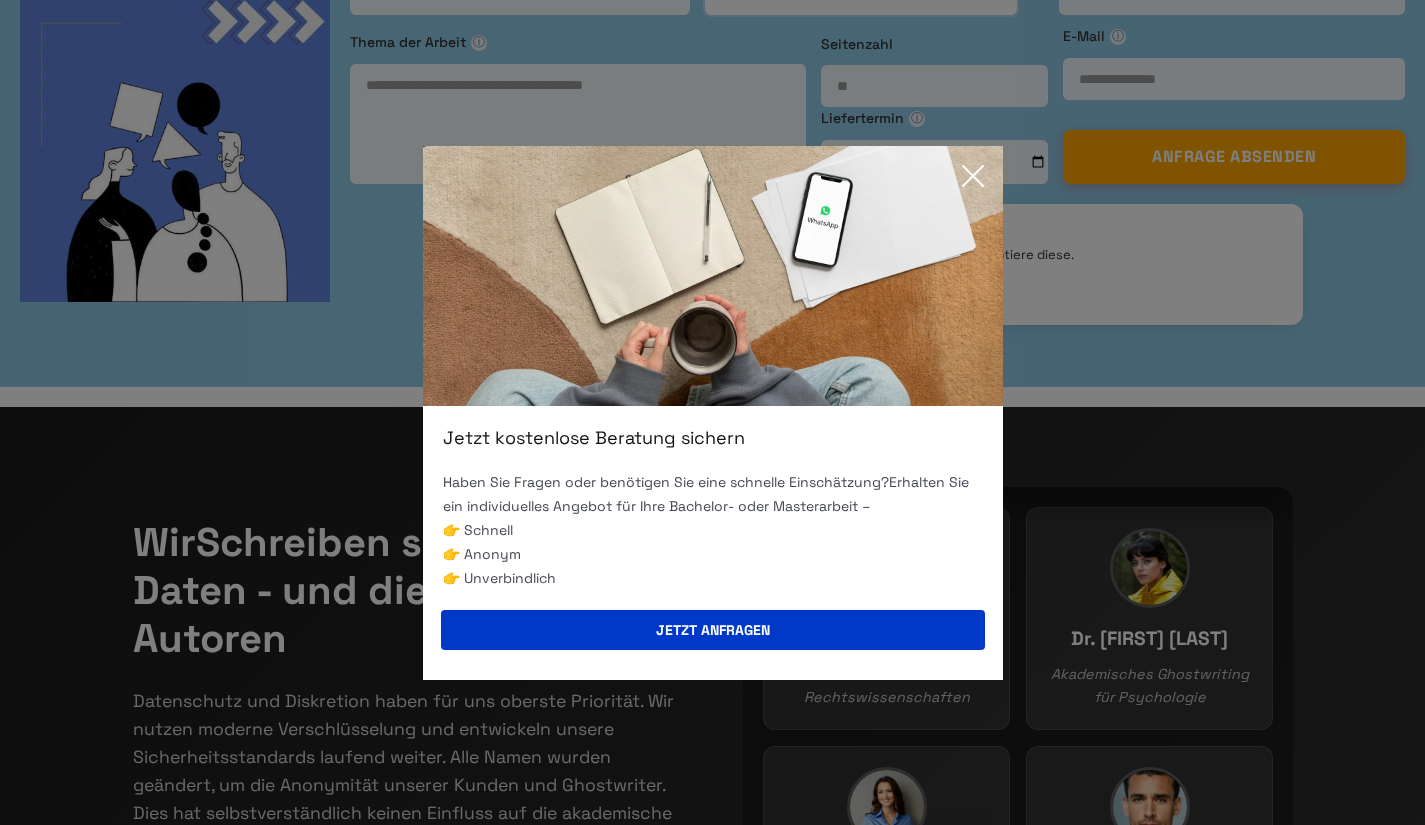 click on "**********" at bounding box center (861, -6) 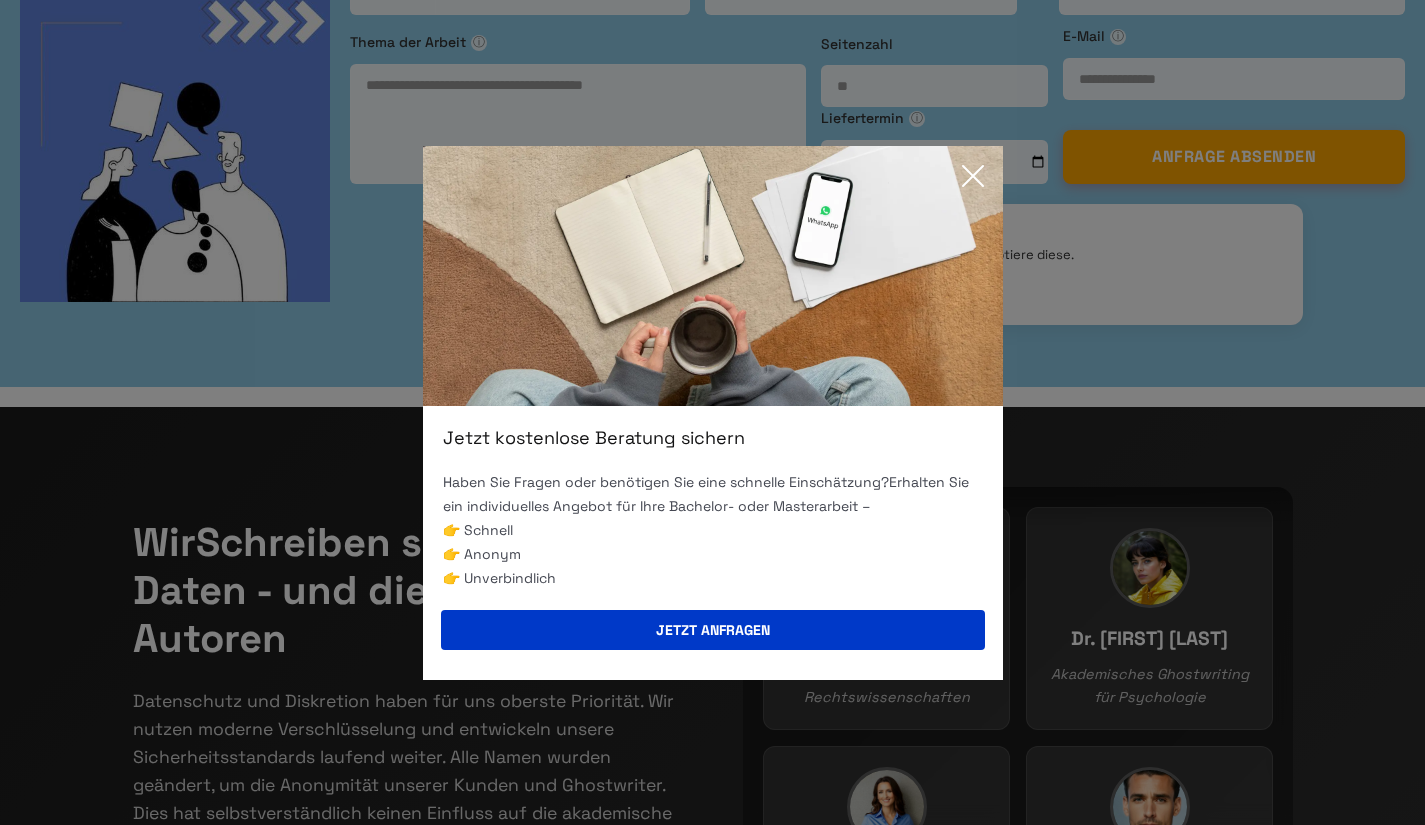 click 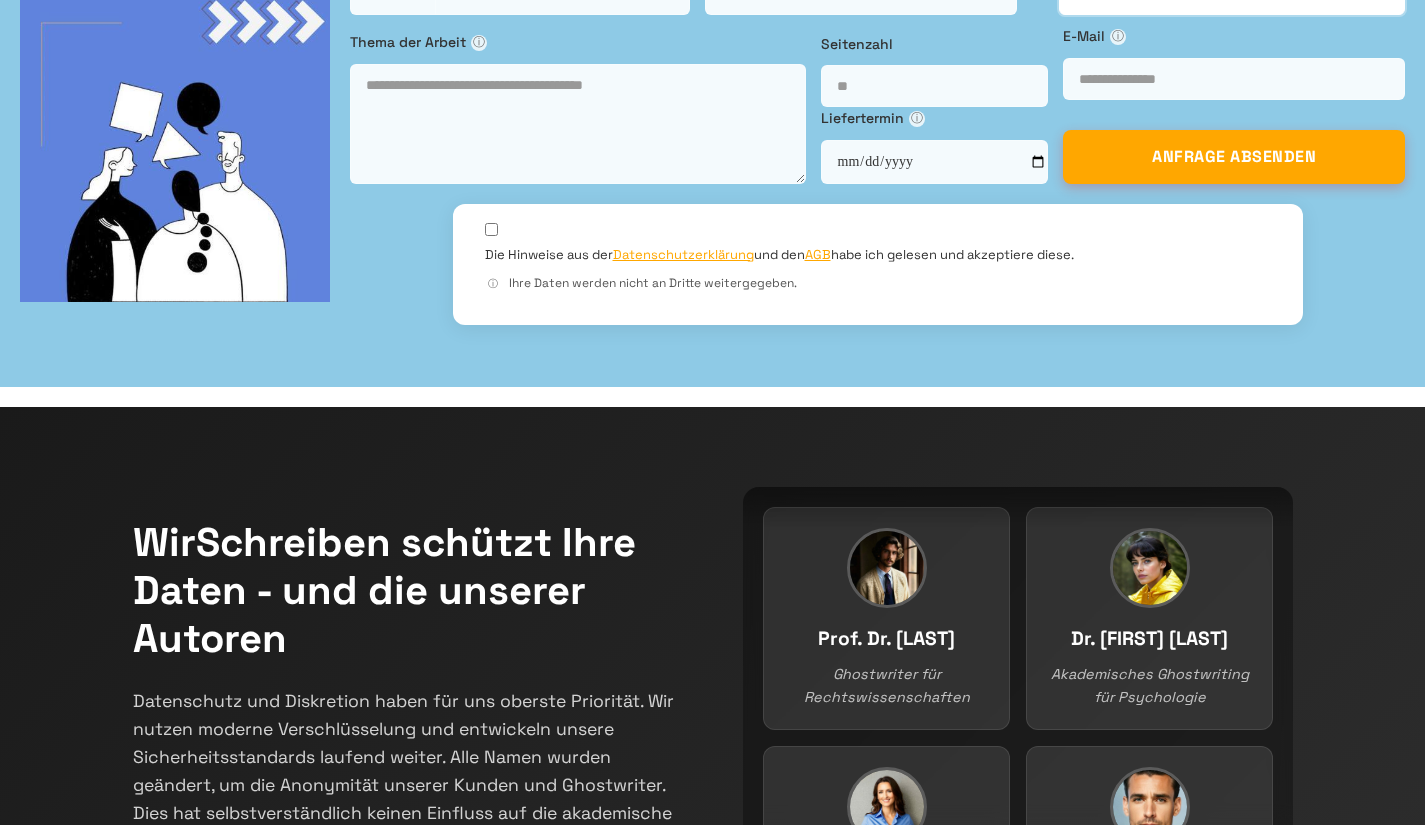 click on "**********" at bounding box center [1232, -6] 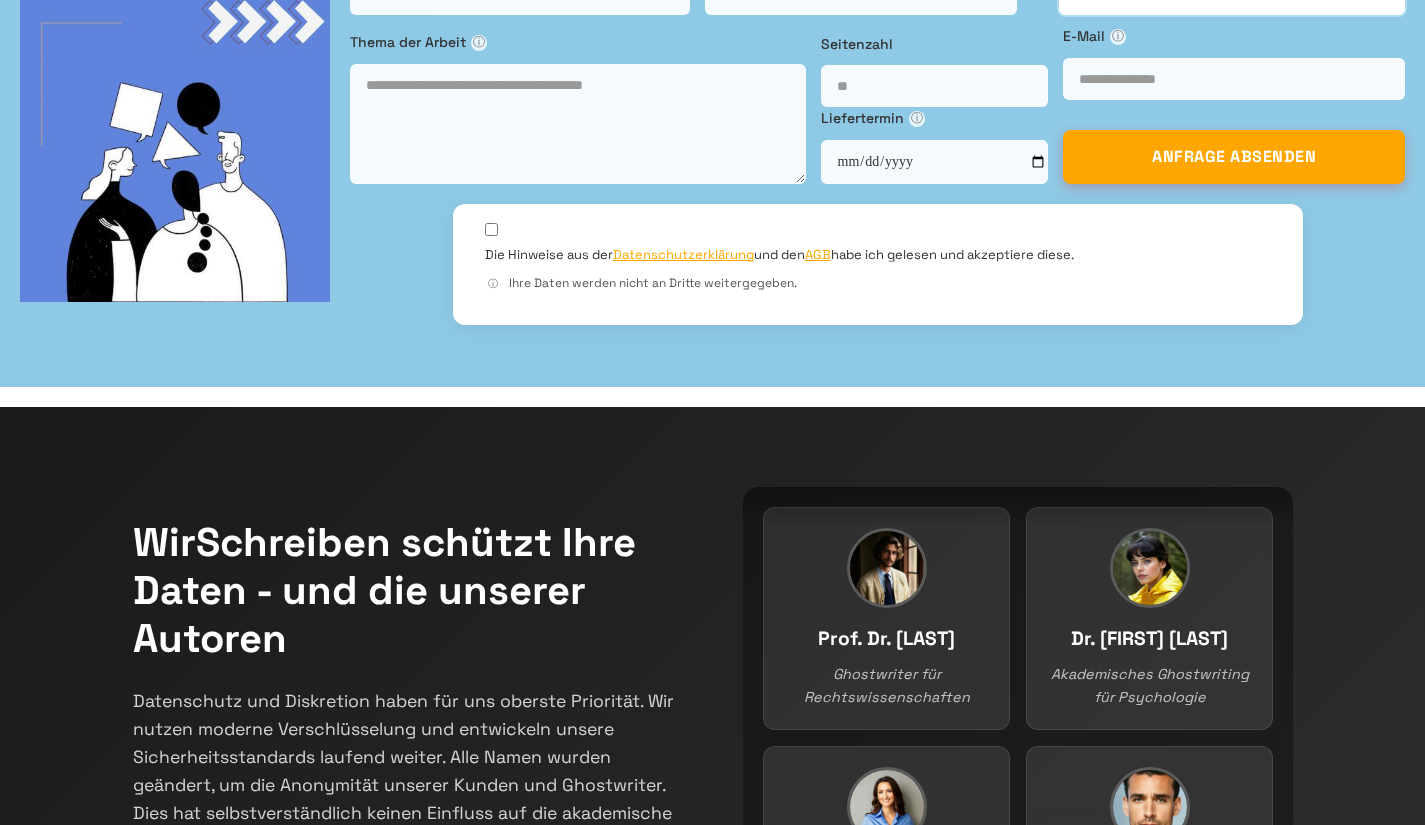 select on "**********" 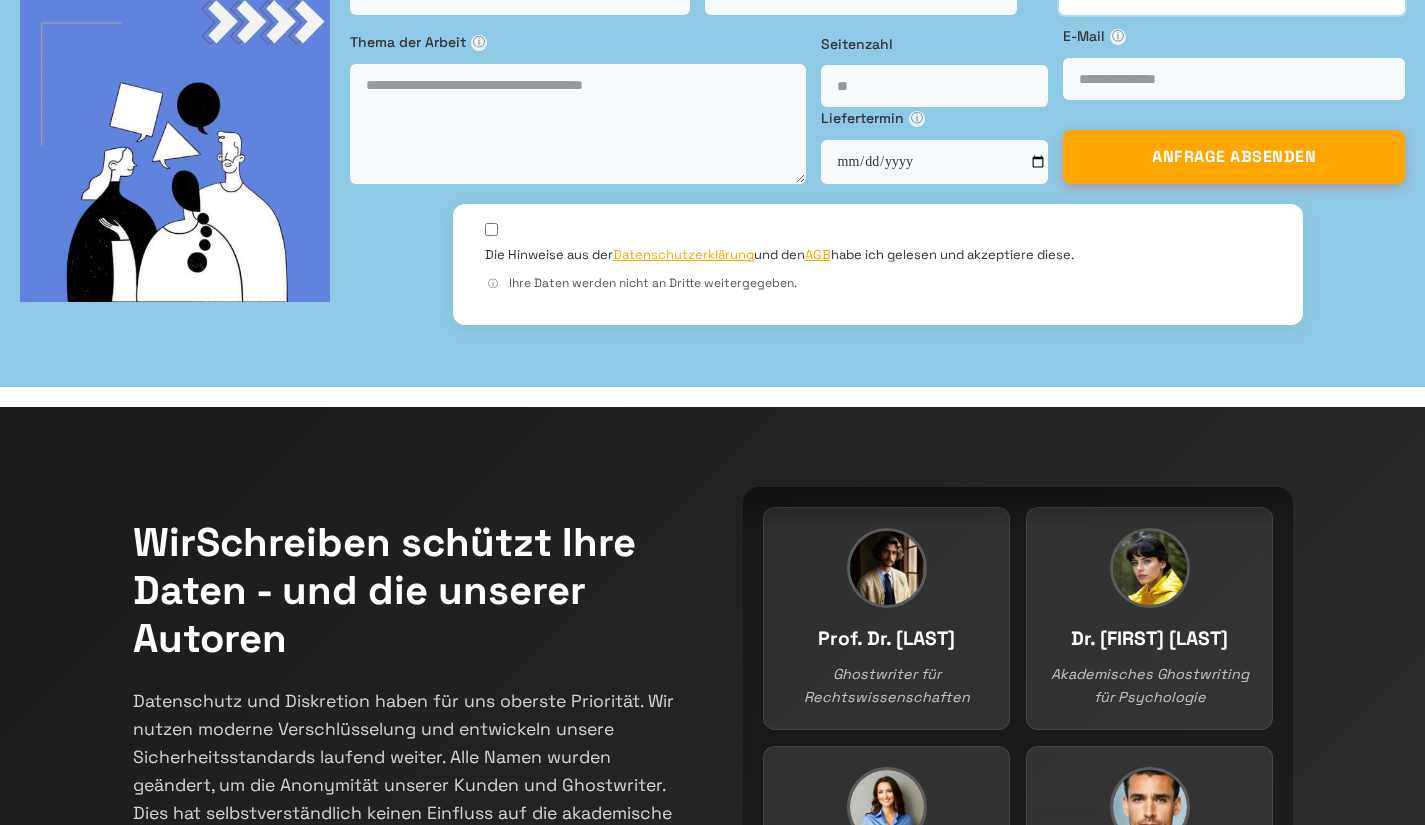 click on "**********" at bounding box center [1232, -6] 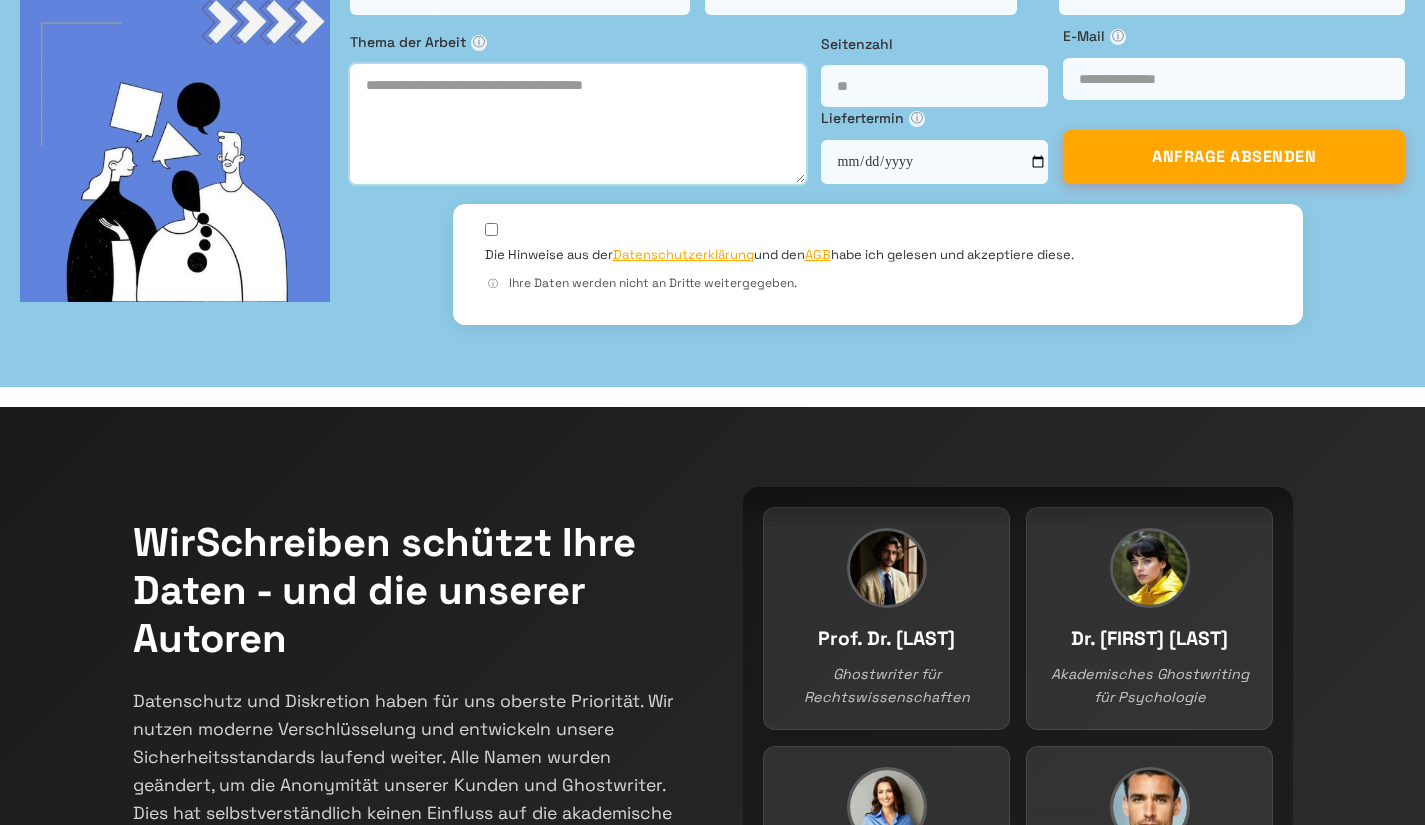 click at bounding box center (578, 124) 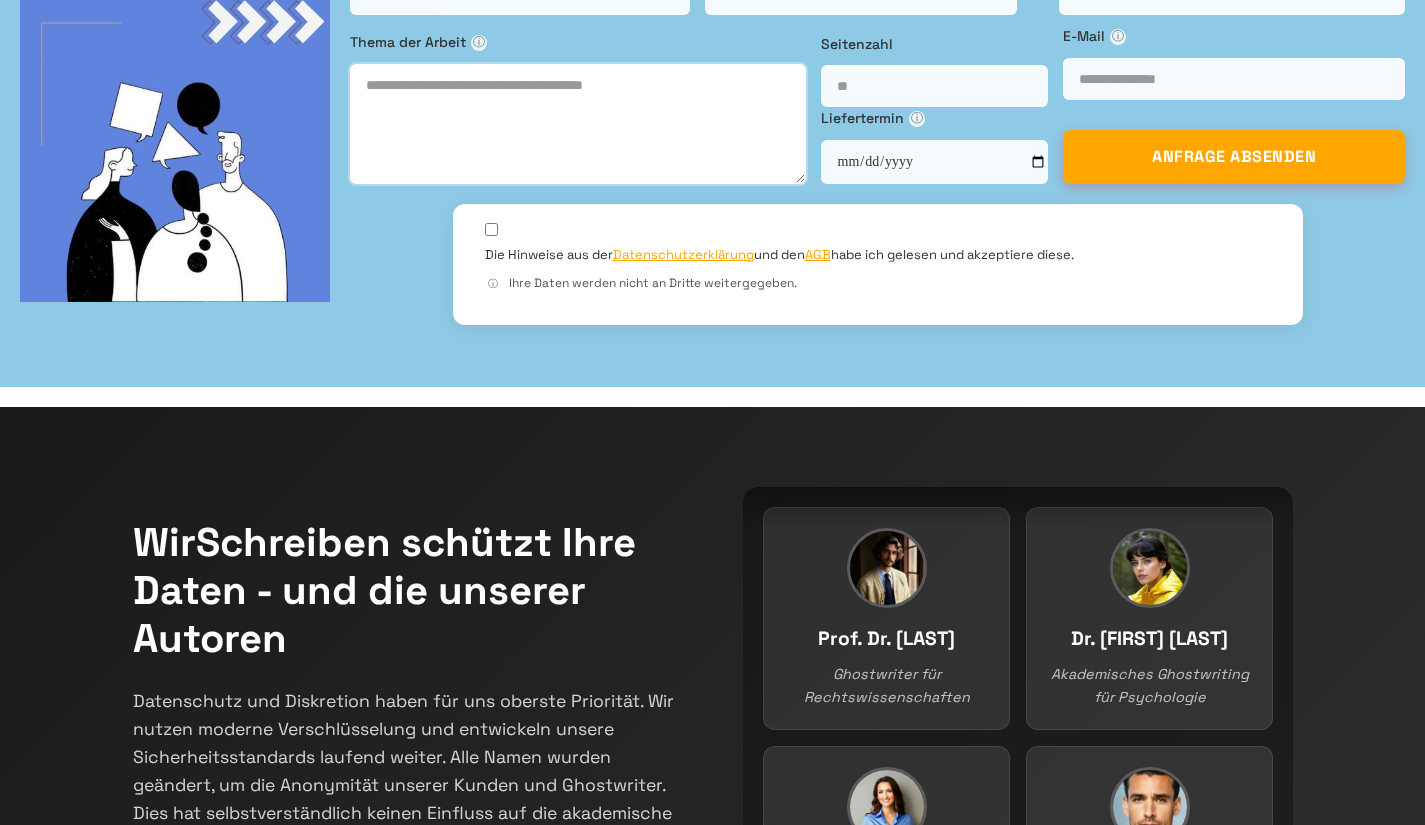paste on "**********" 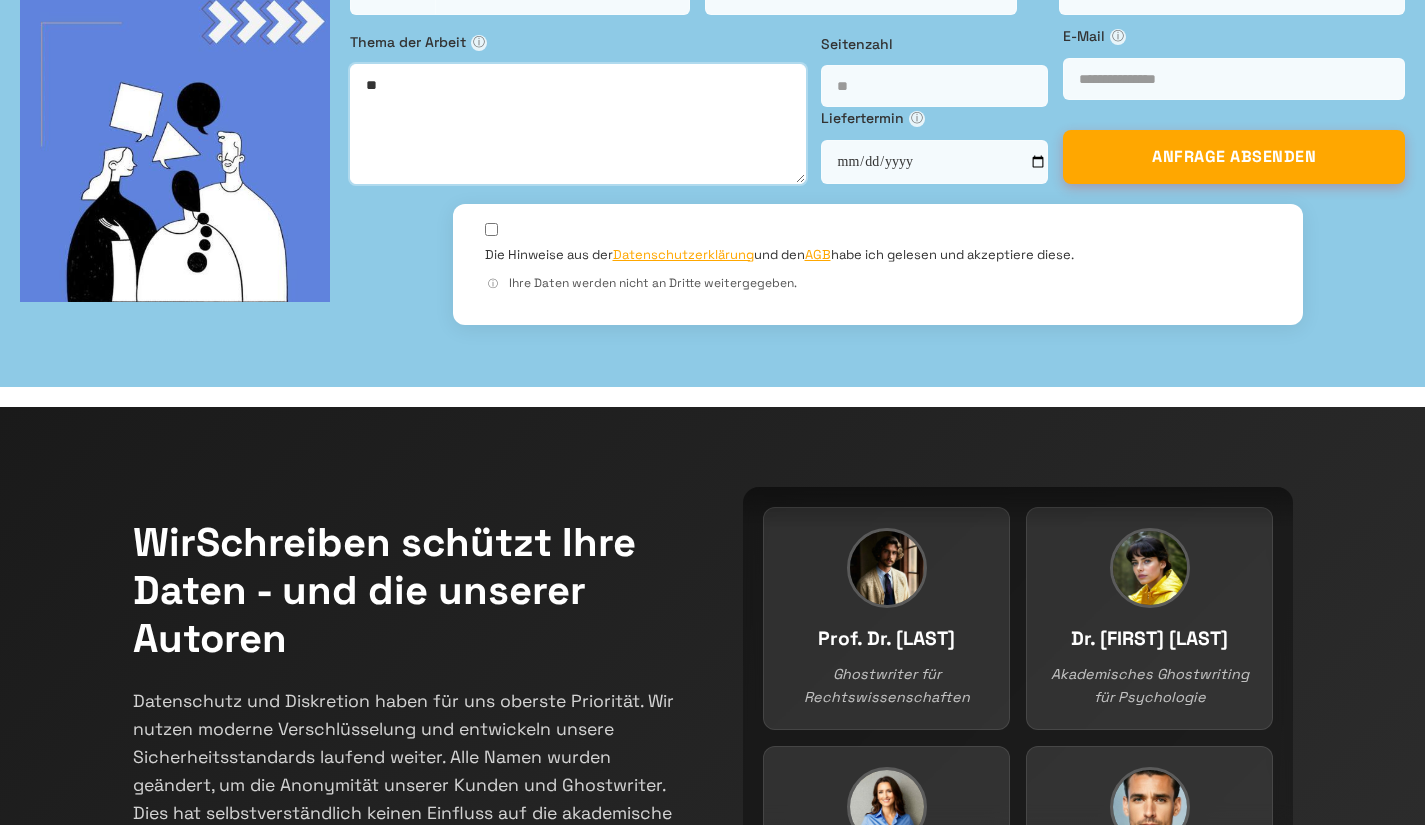 type on "*" 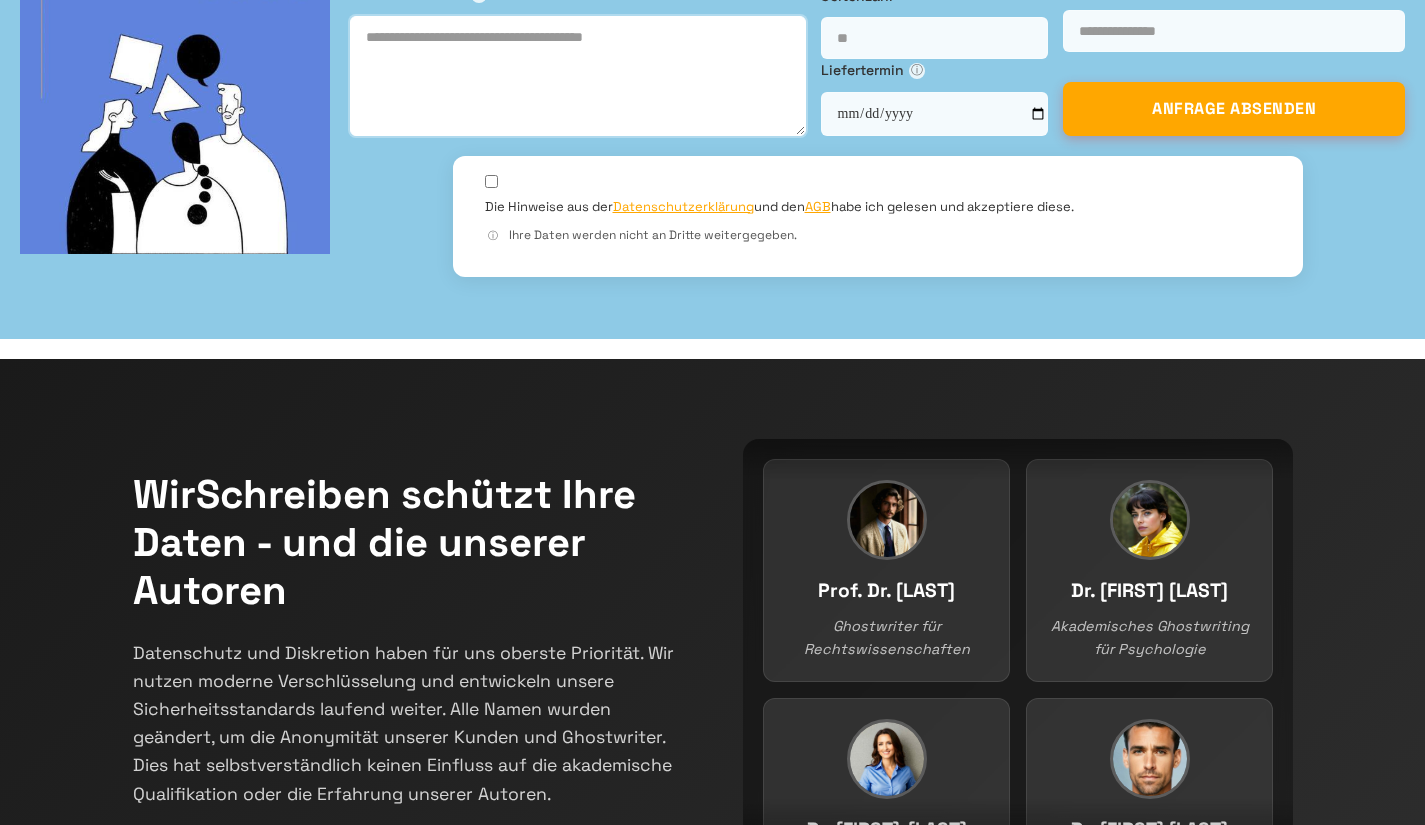 scroll, scrollTop: 257, scrollLeft: 0, axis: vertical 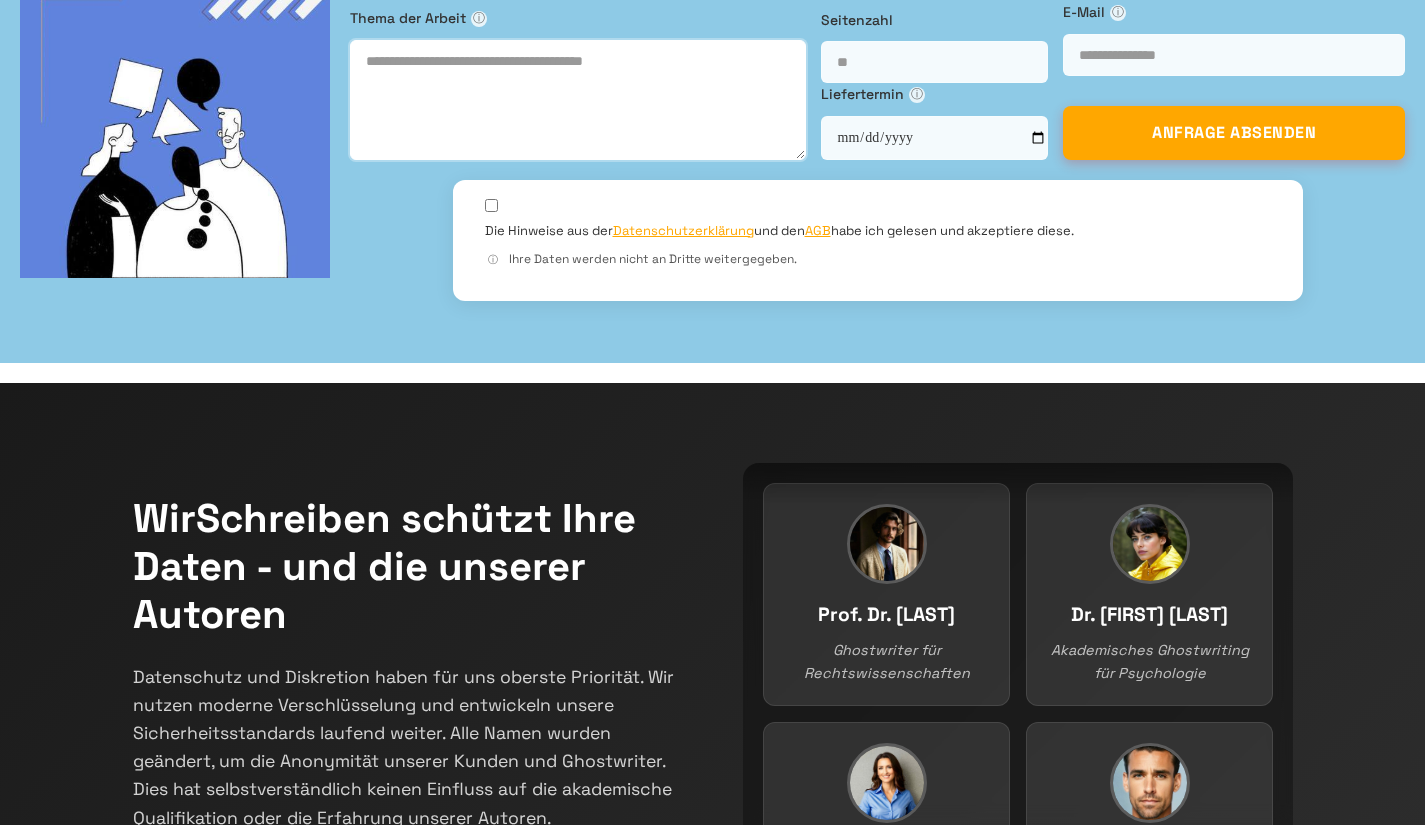 click at bounding box center (578, 100) 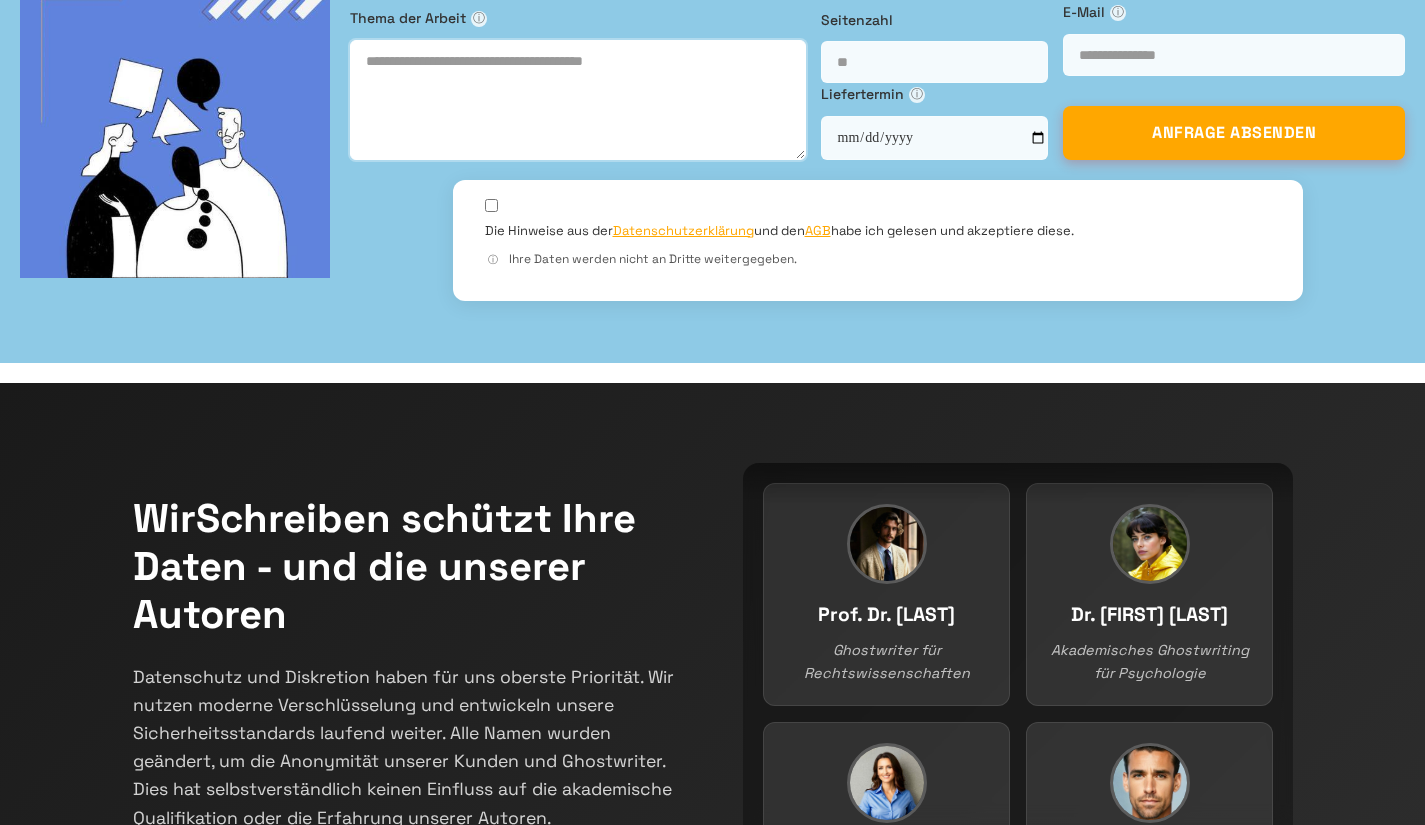 paste on "**********" 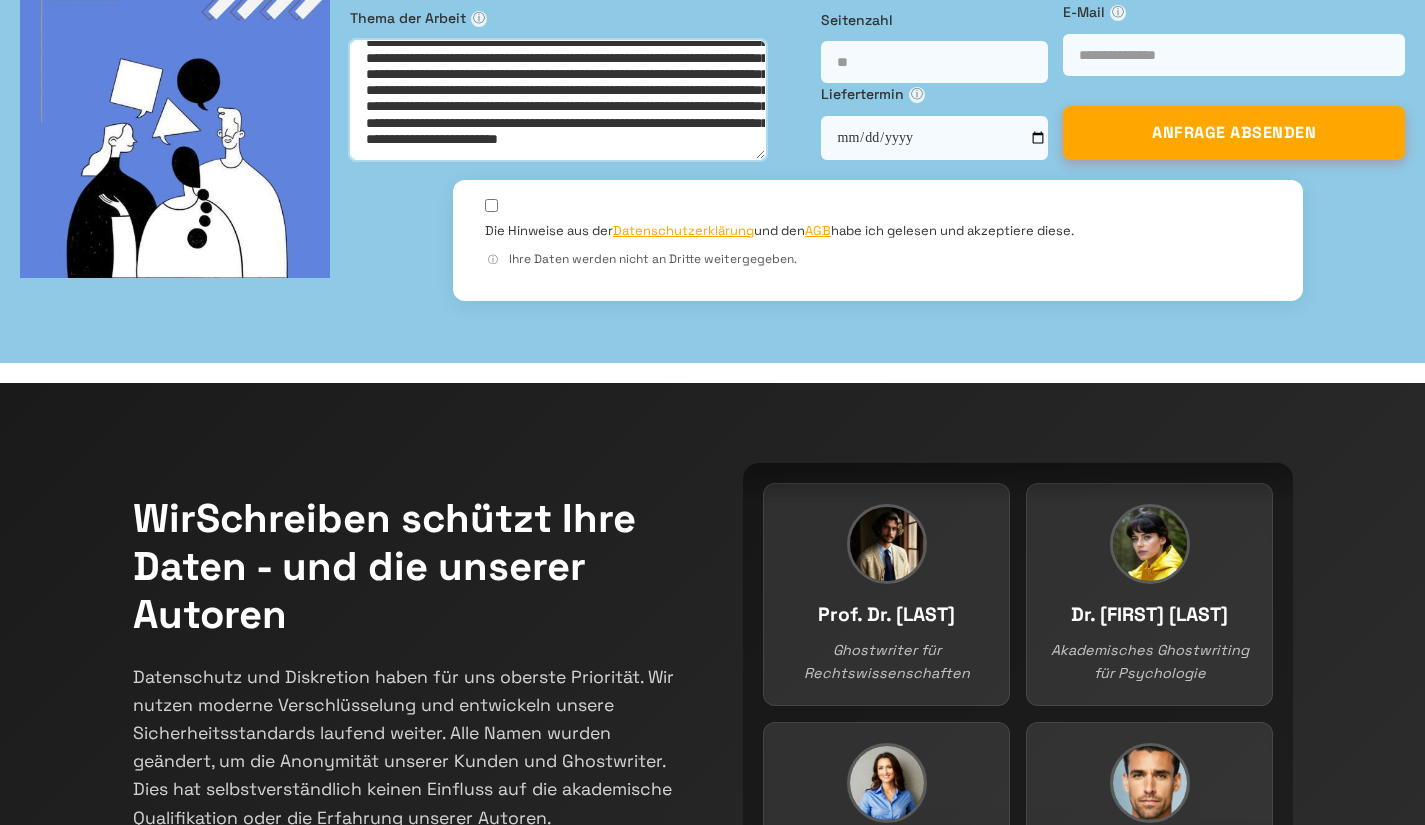 scroll, scrollTop: 0, scrollLeft: 0, axis: both 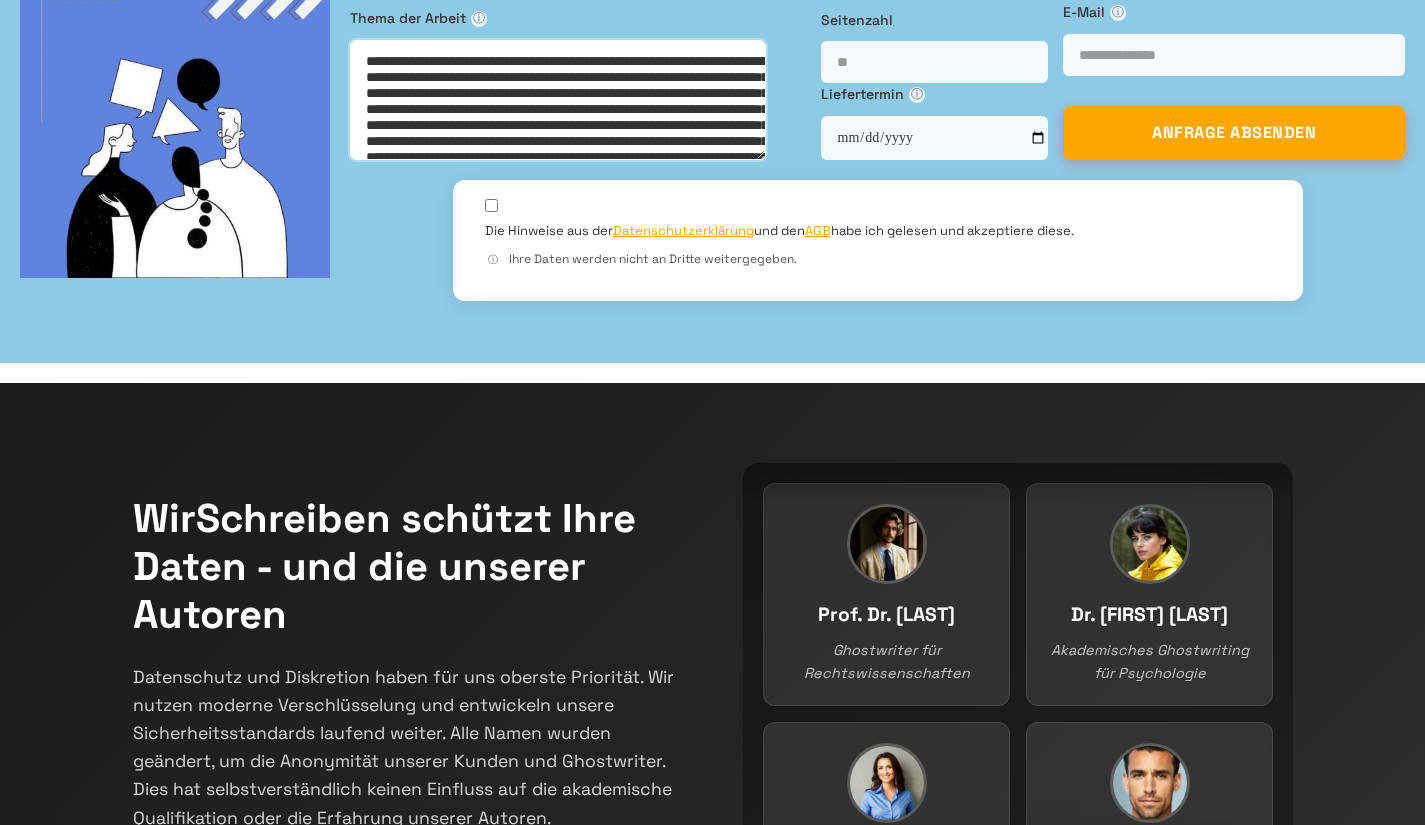 type on "**********" 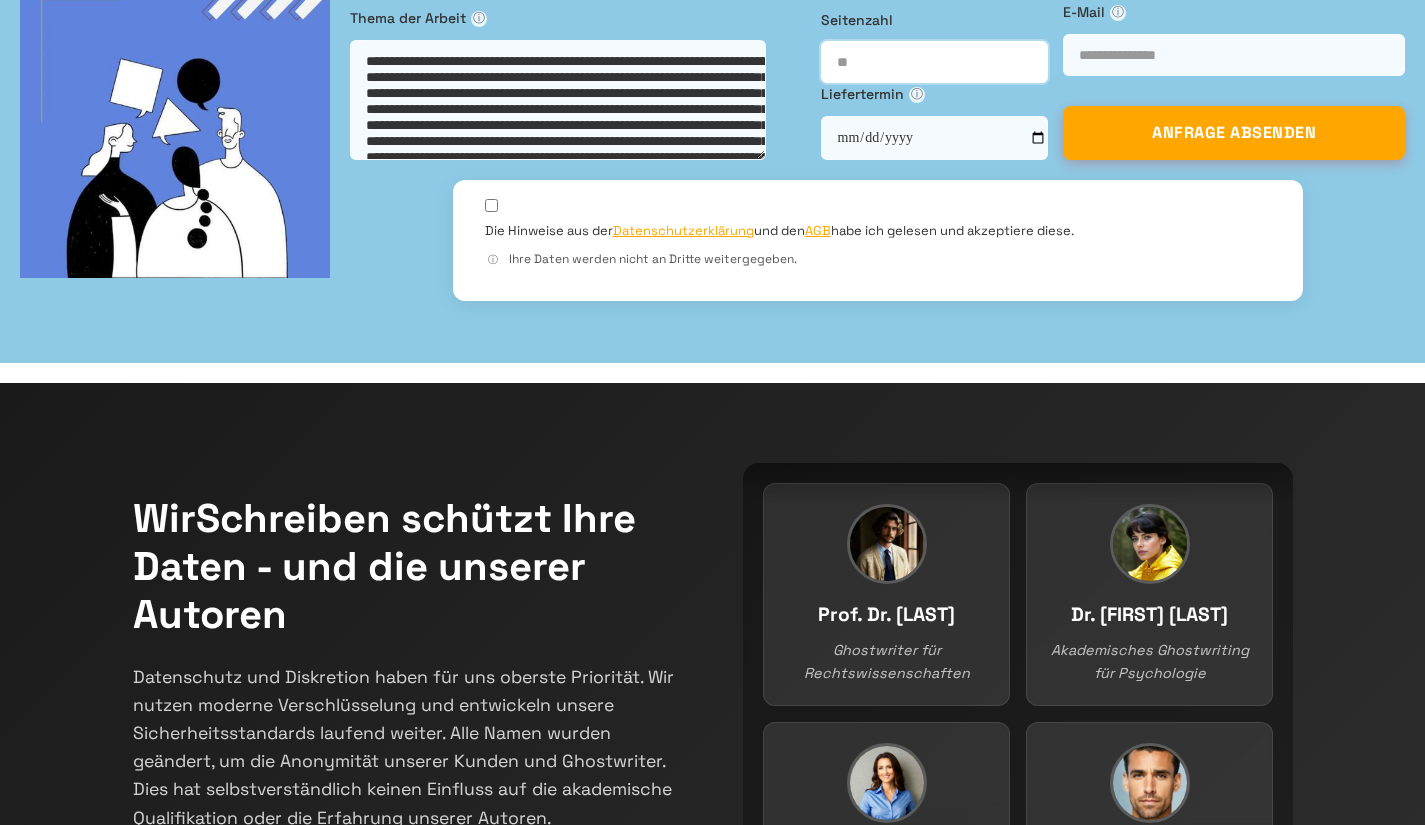 click at bounding box center [935, 62] 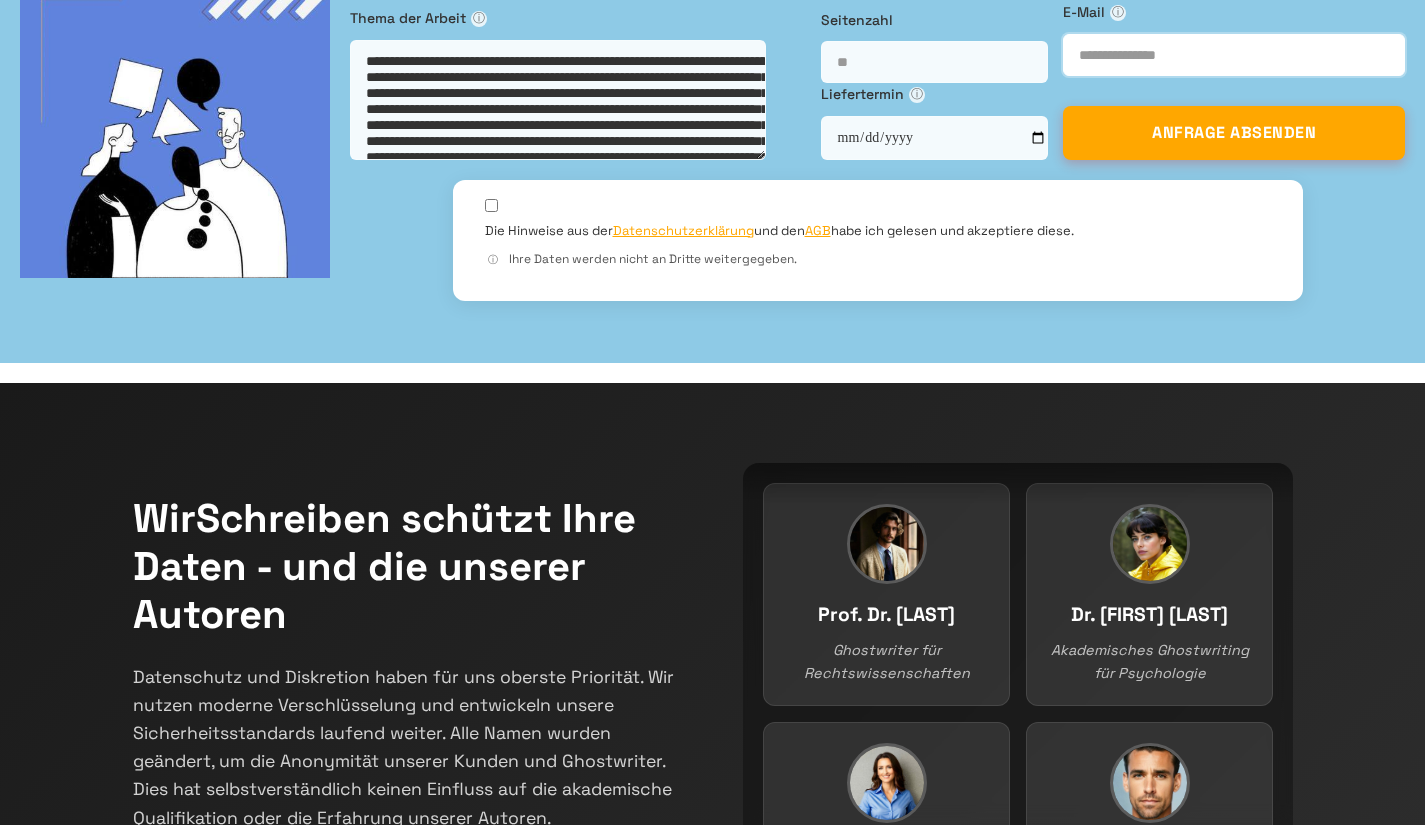 click on "Email  *" at bounding box center (1234, 55) 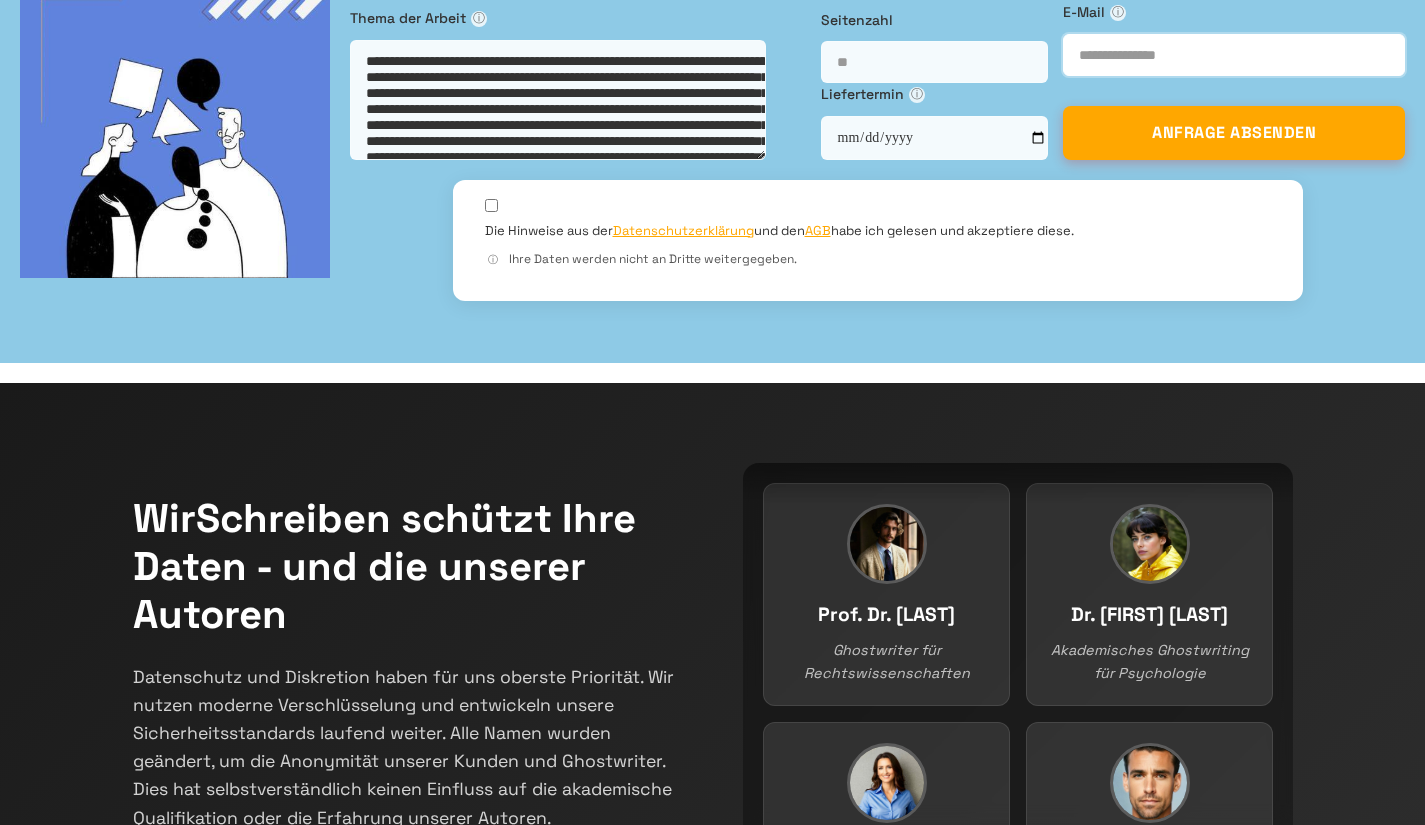 type on "**********" 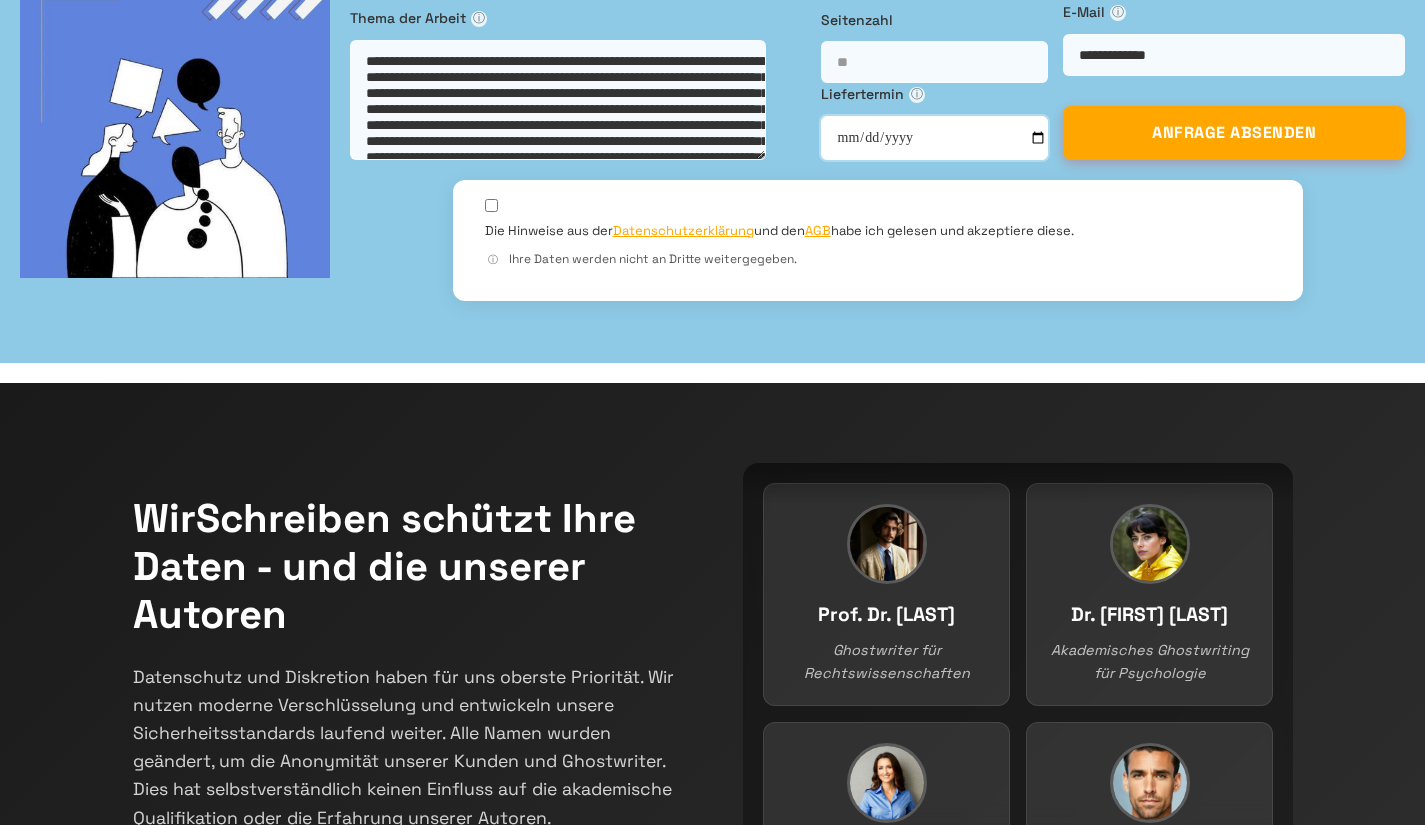 click at bounding box center (935, 138) 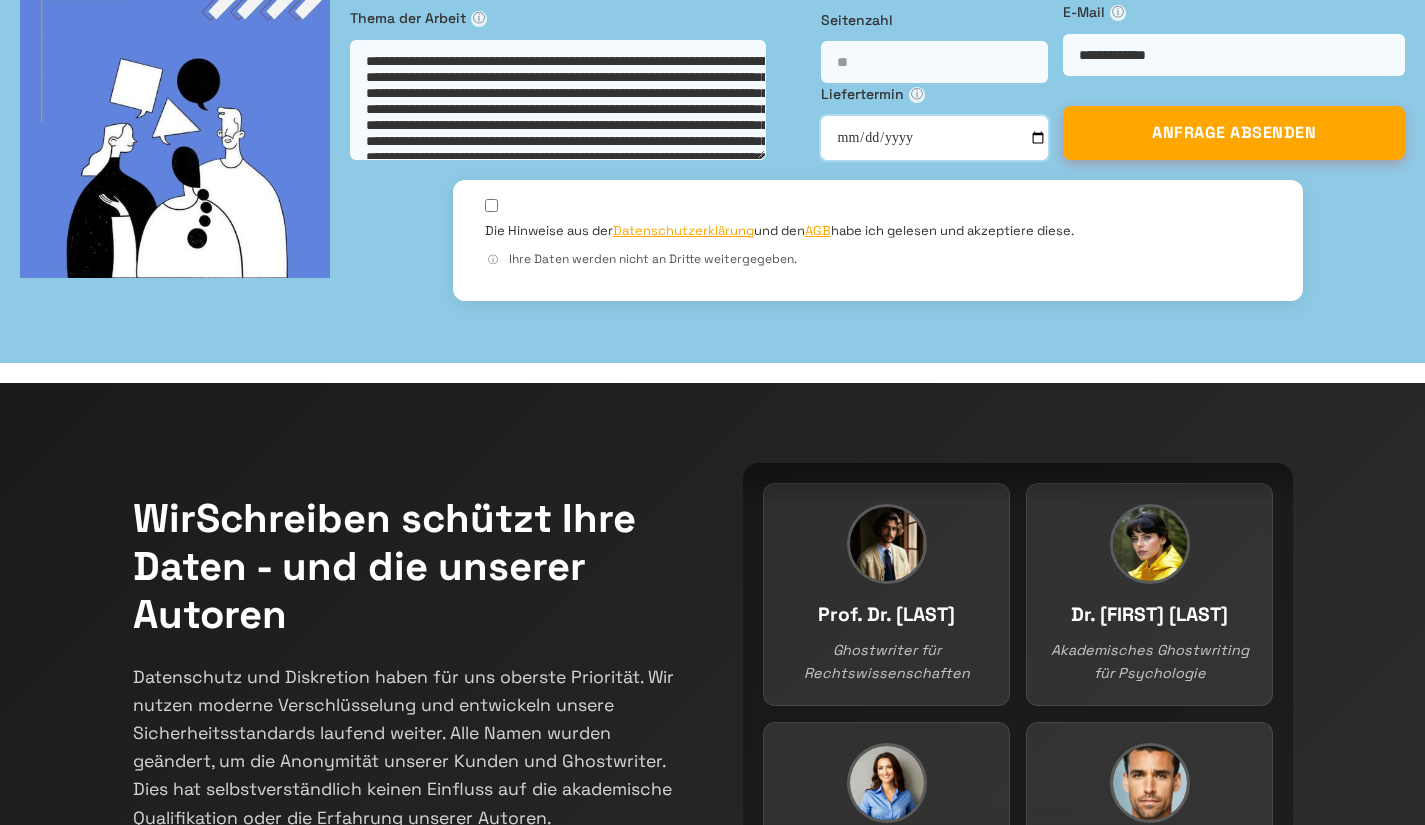 type on "**********" 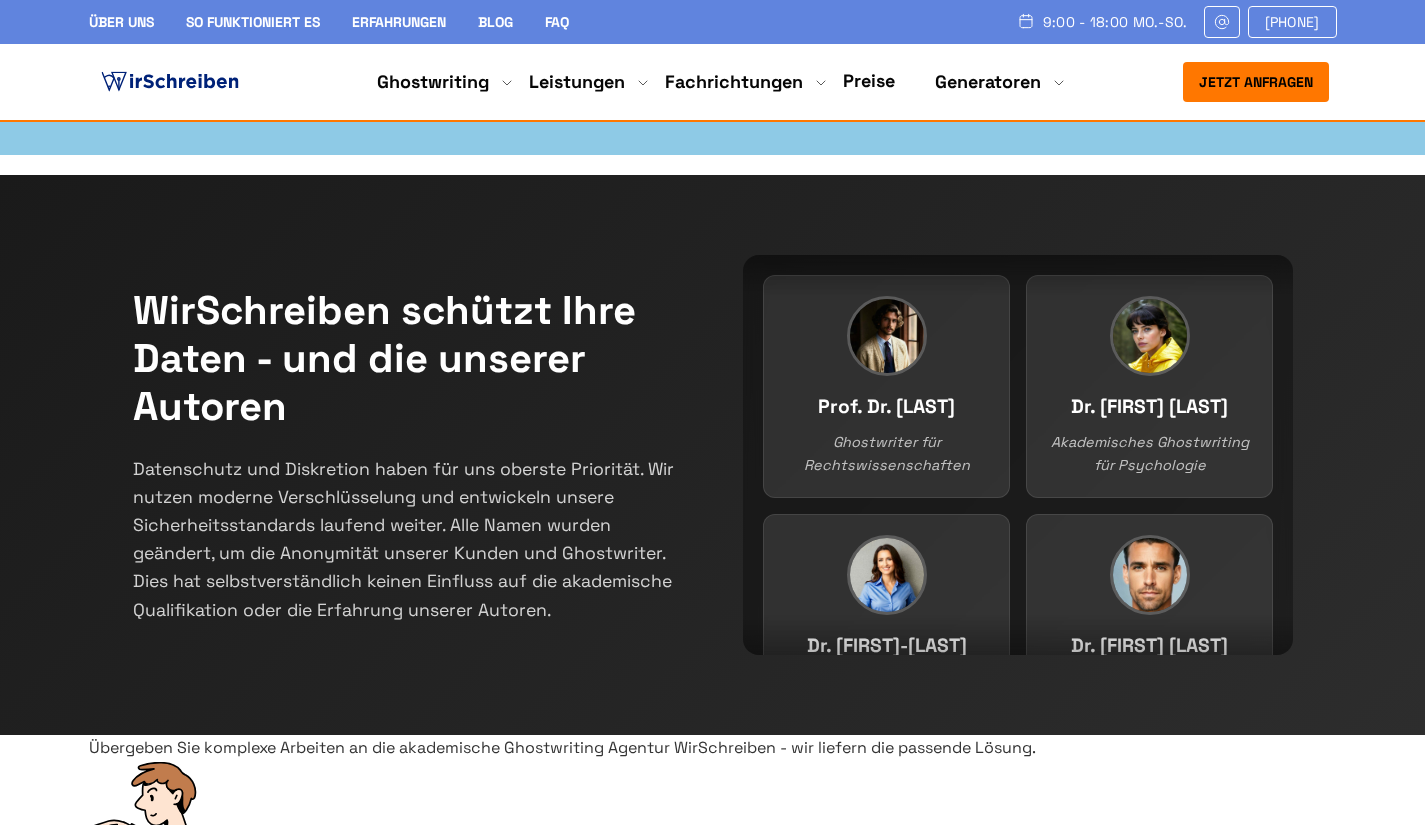 scroll, scrollTop: 344, scrollLeft: 0, axis: vertical 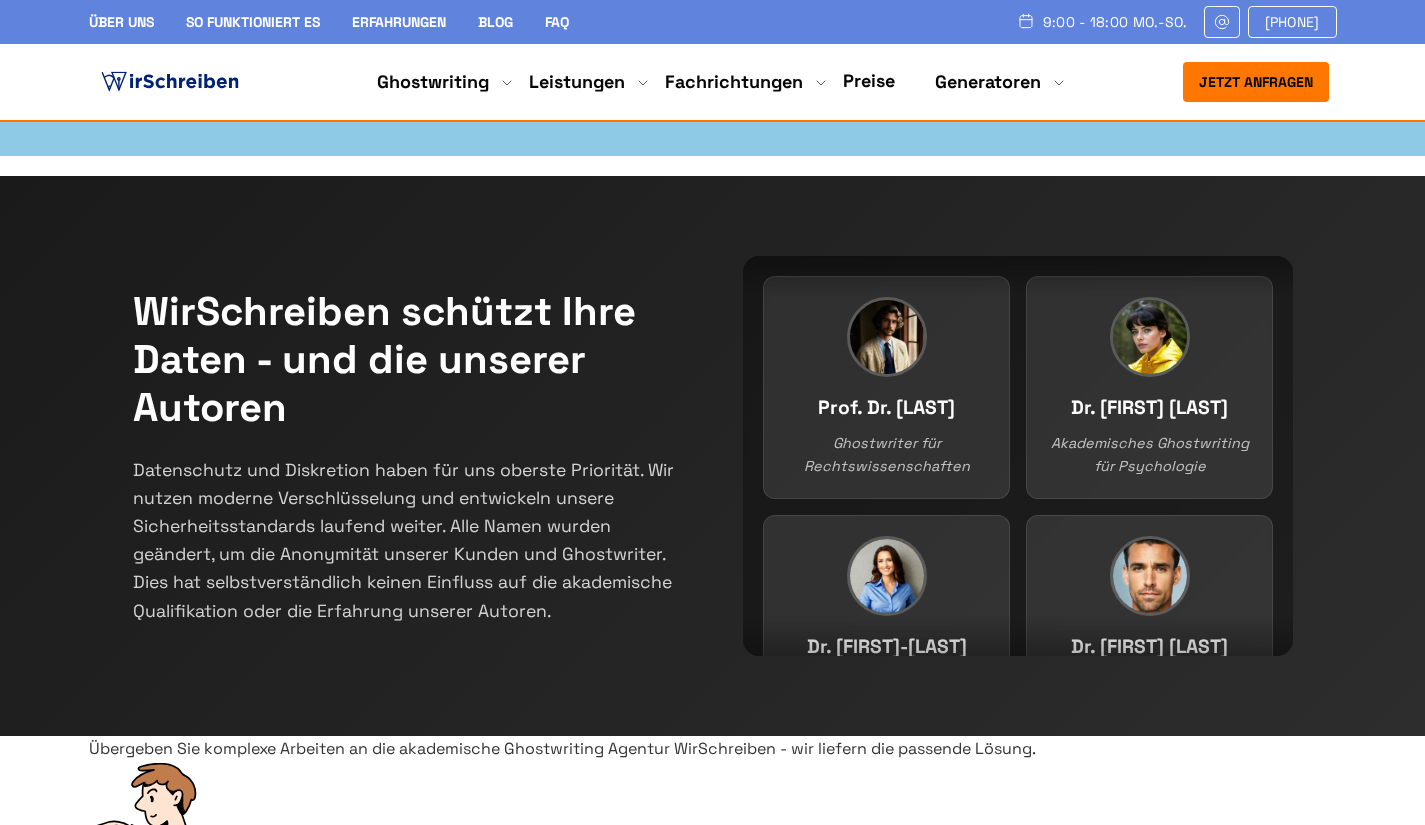 click on "ANFRAGE ABSENDEN" at bounding box center [1234, -76] 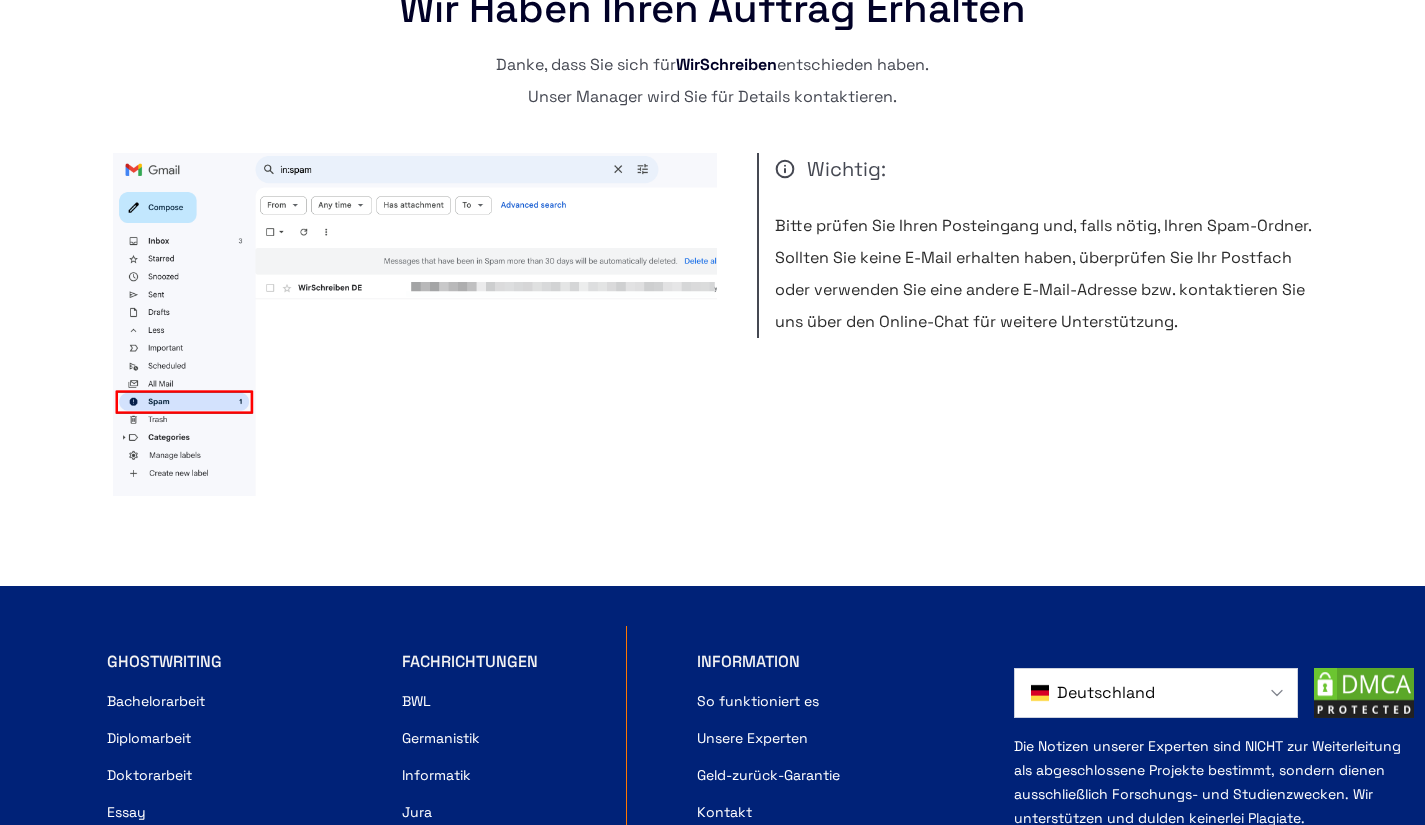 scroll, scrollTop: 0, scrollLeft: 0, axis: both 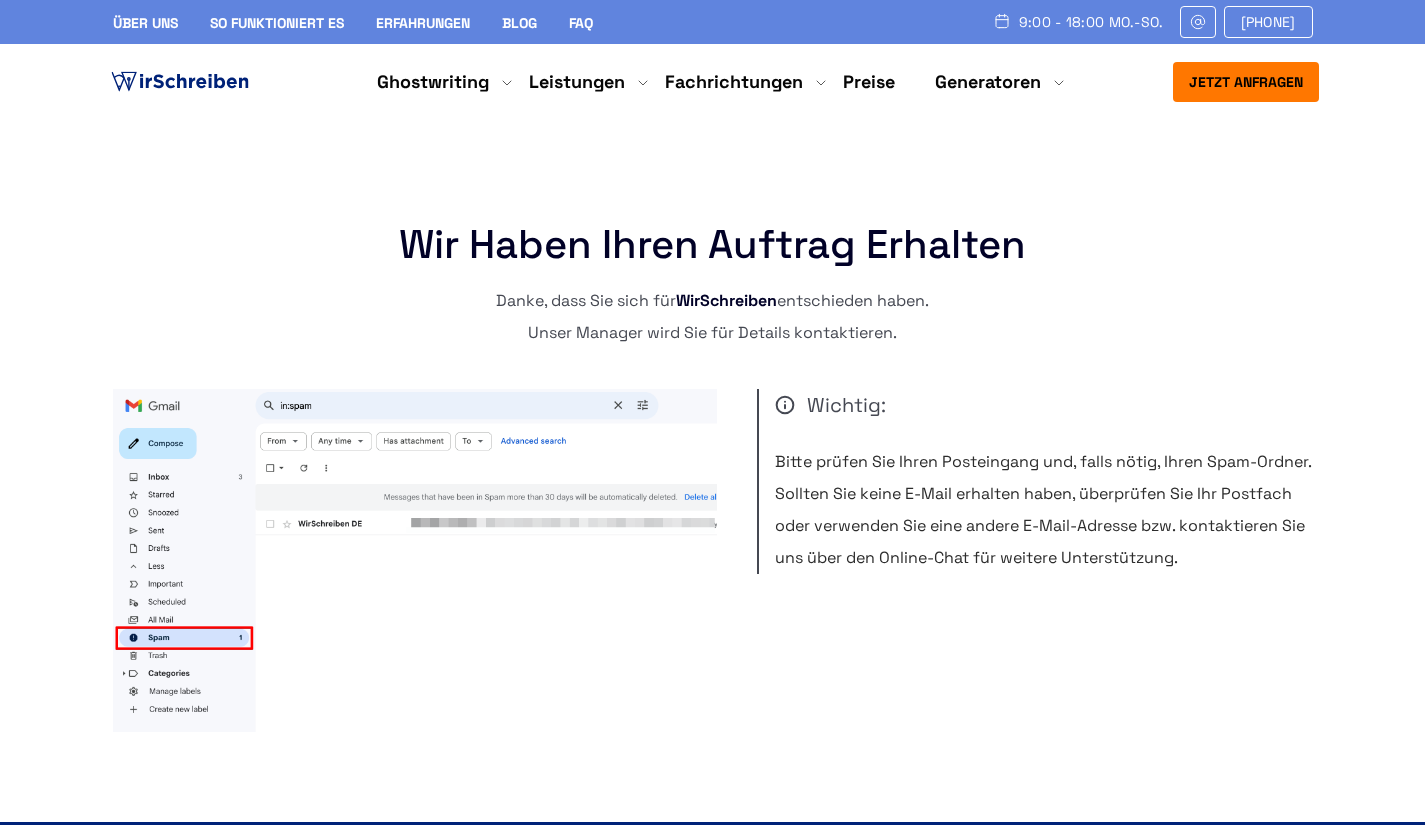 click on "Jetzt
anfragen" at bounding box center (1246, 82) 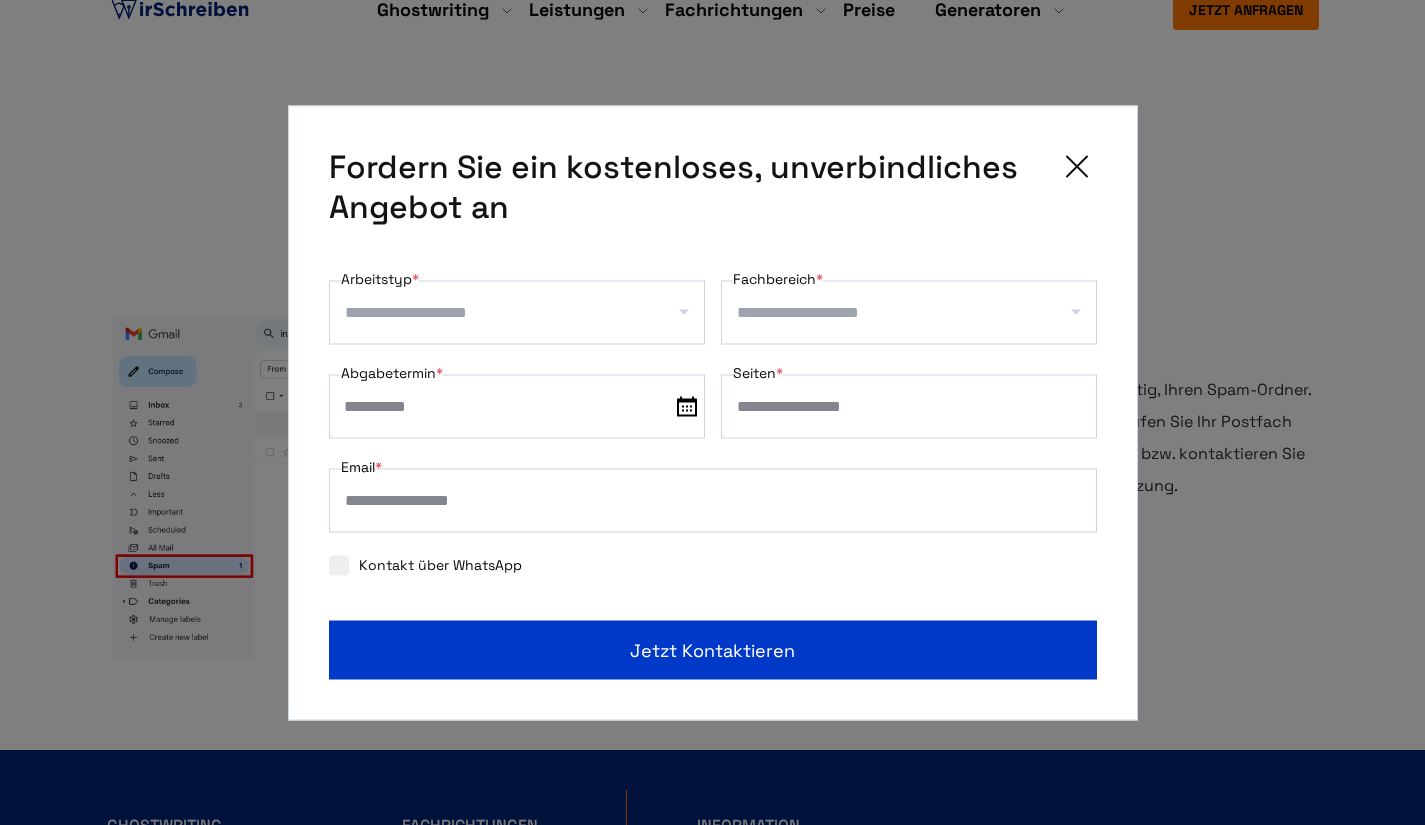 scroll, scrollTop: 73, scrollLeft: 0, axis: vertical 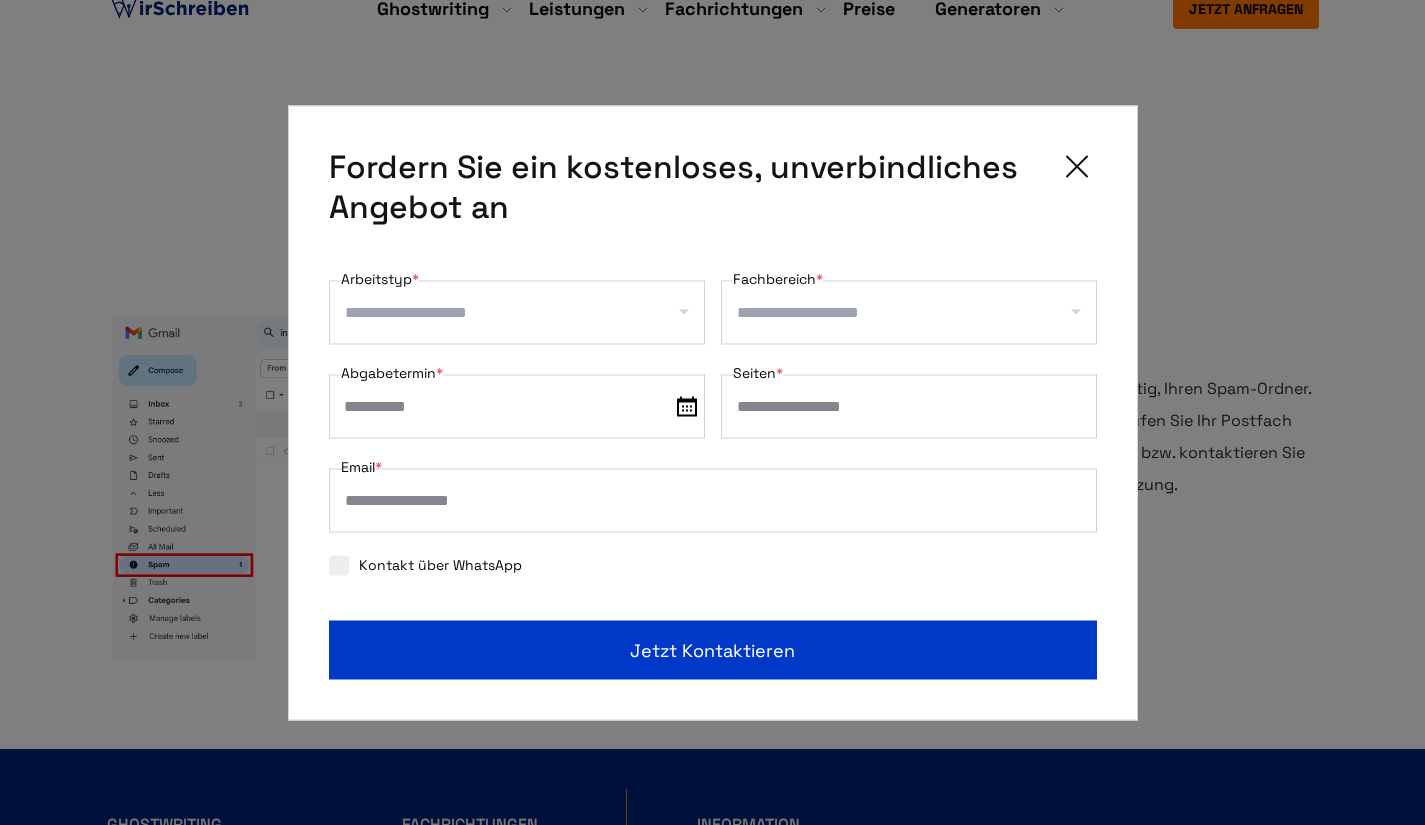 click 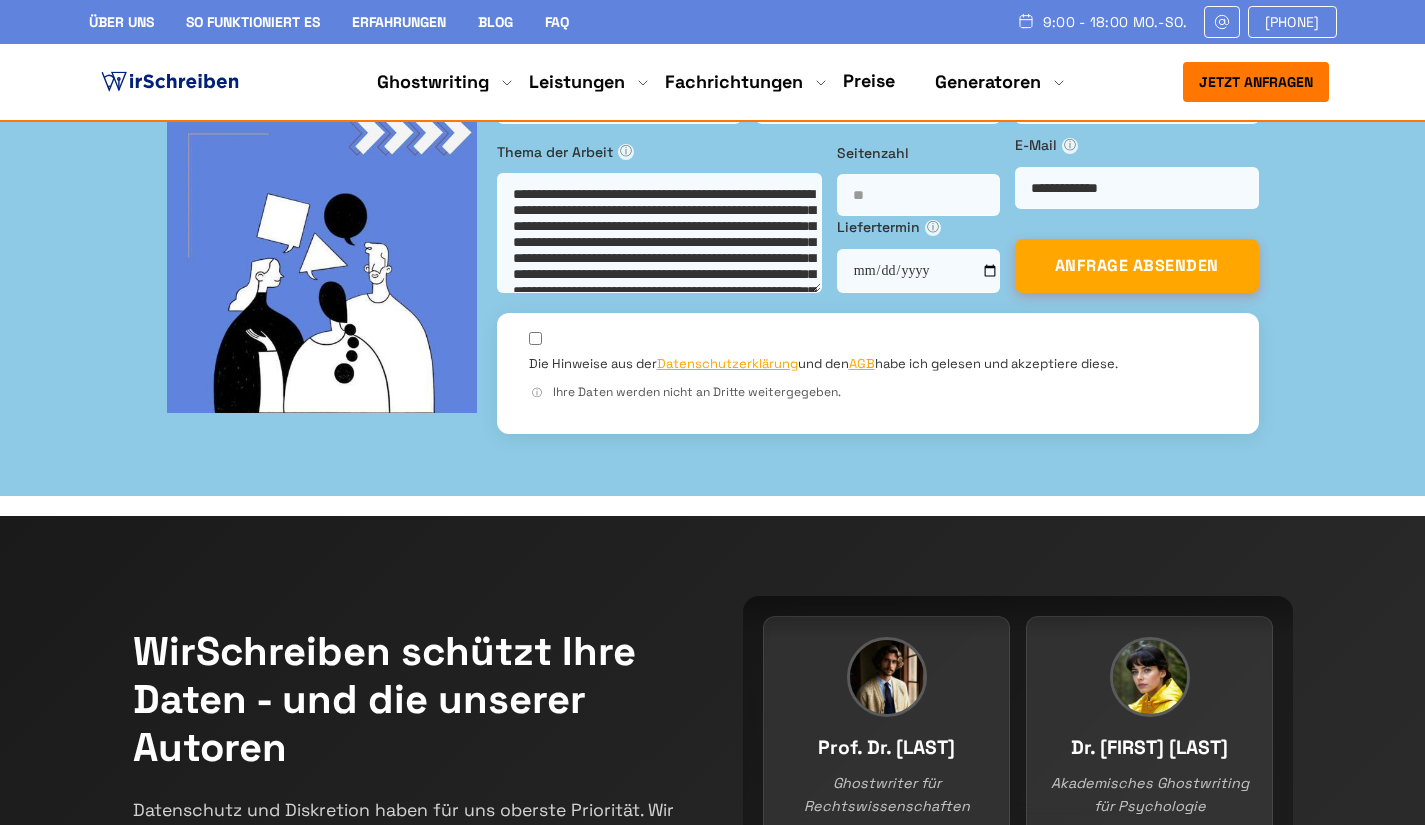 select on "**********" 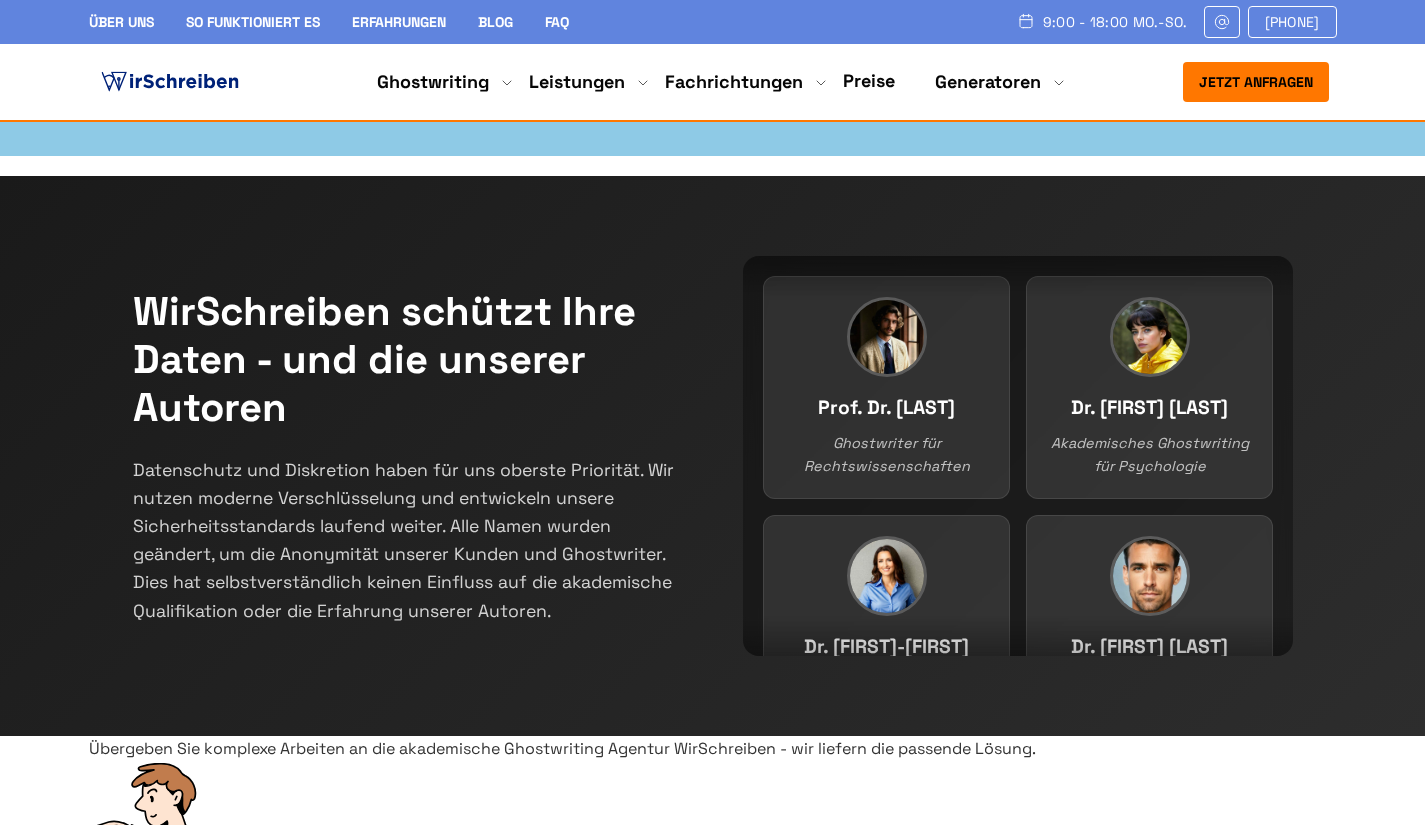 scroll, scrollTop: 344, scrollLeft: 0, axis: vertical 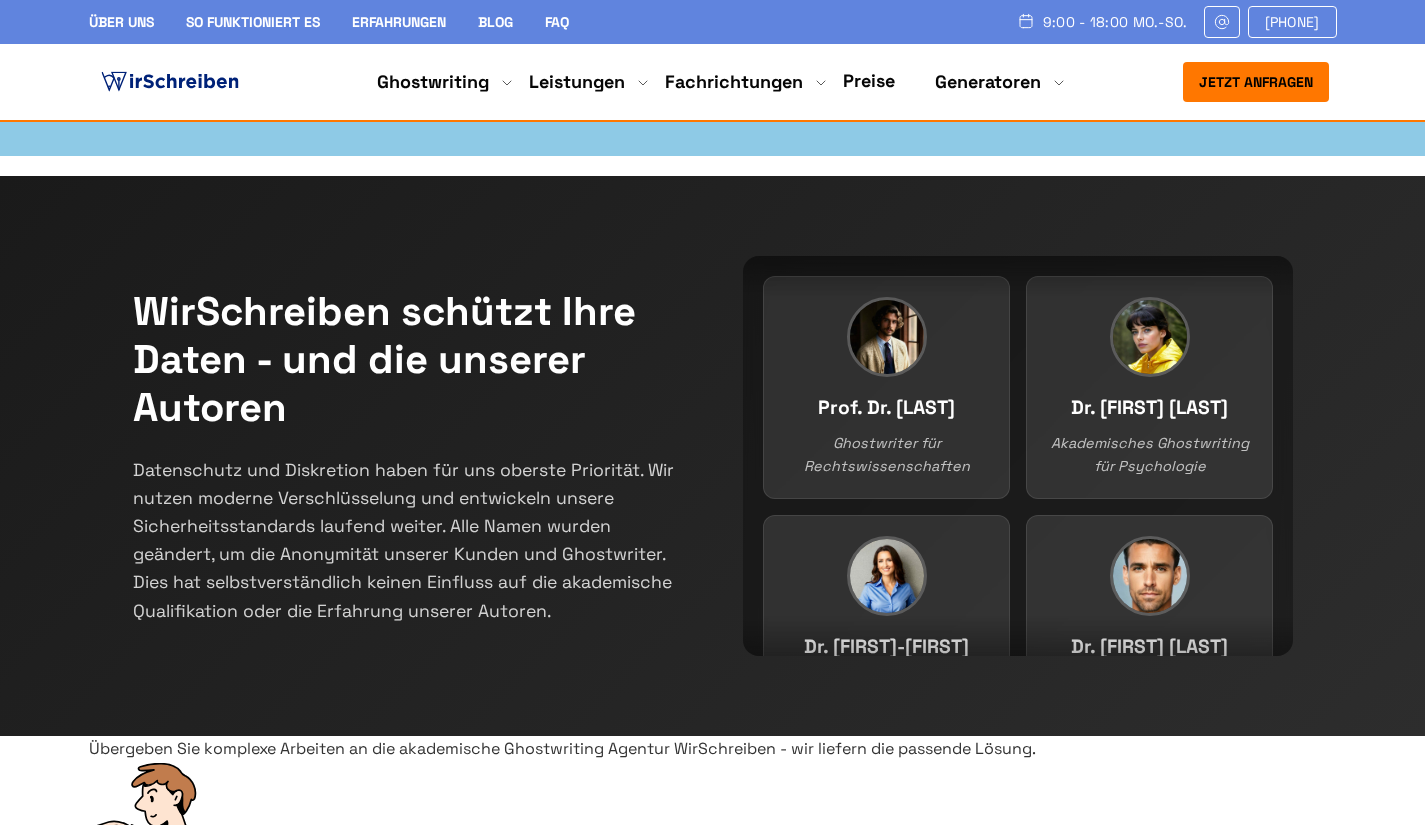 click on "ⓘ" at bounding box center [494, -283] 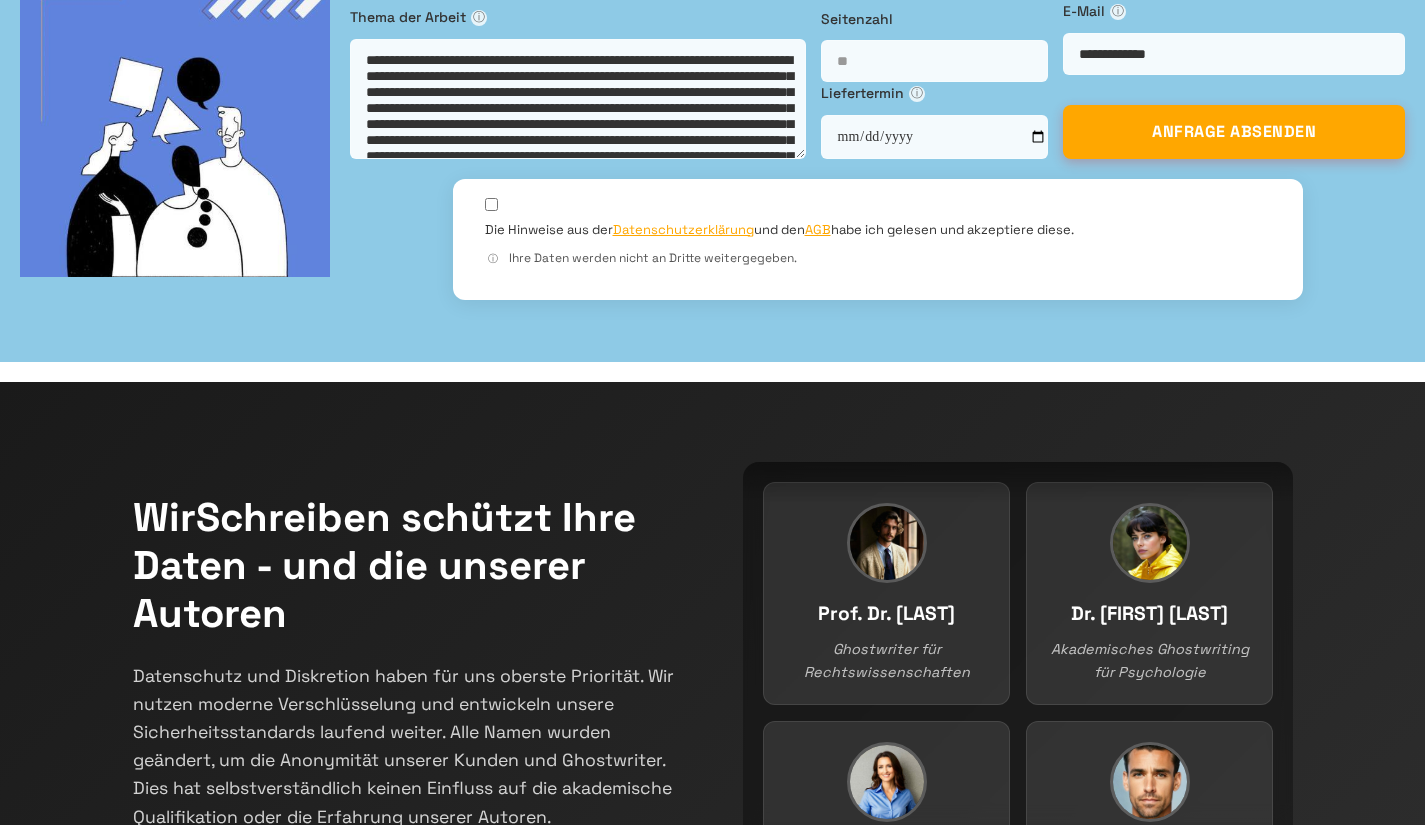 scroll, scrollTop: 257, scrollLeft: 0, axis: vertical 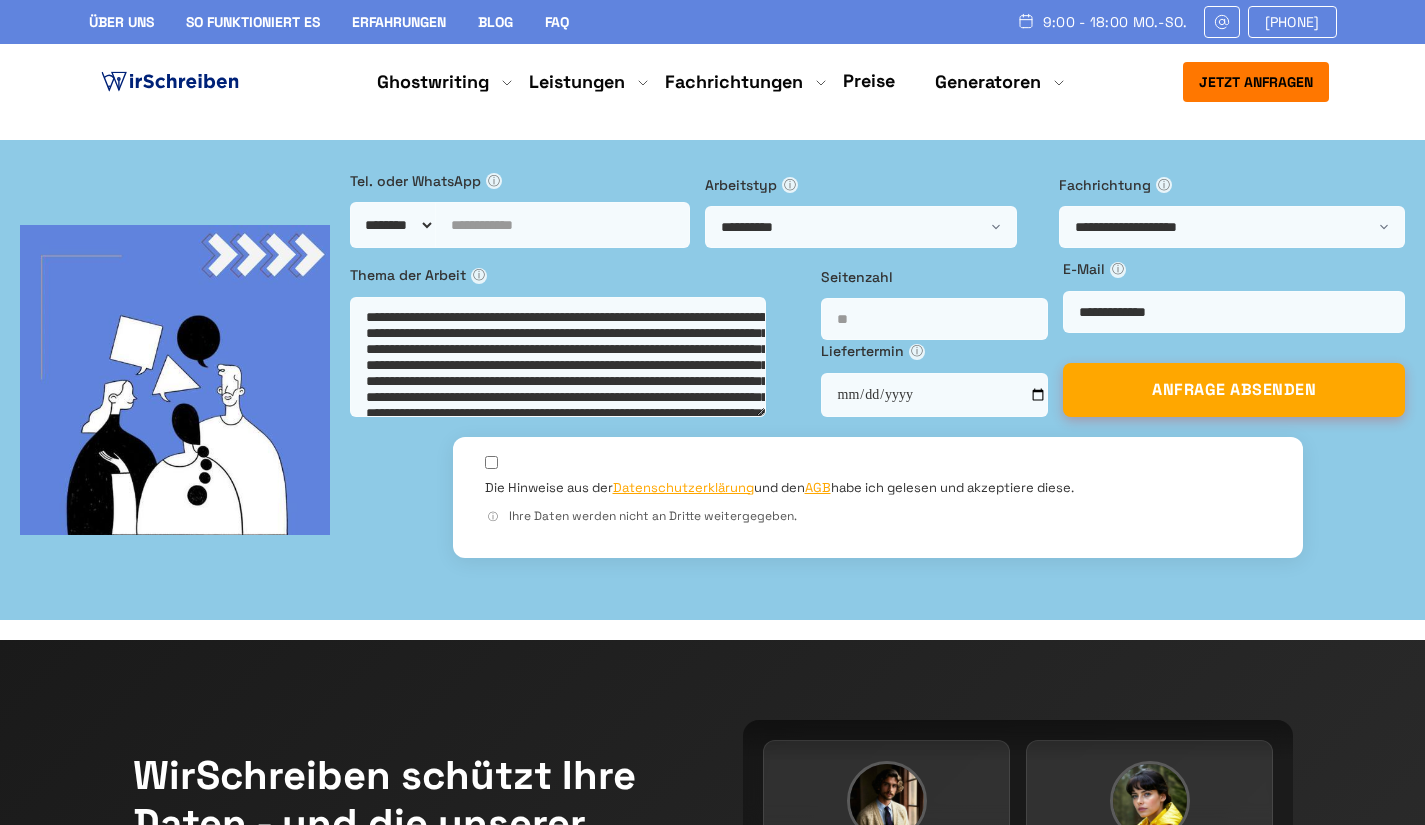 click on "Preise" at bounding box center [869, 80] 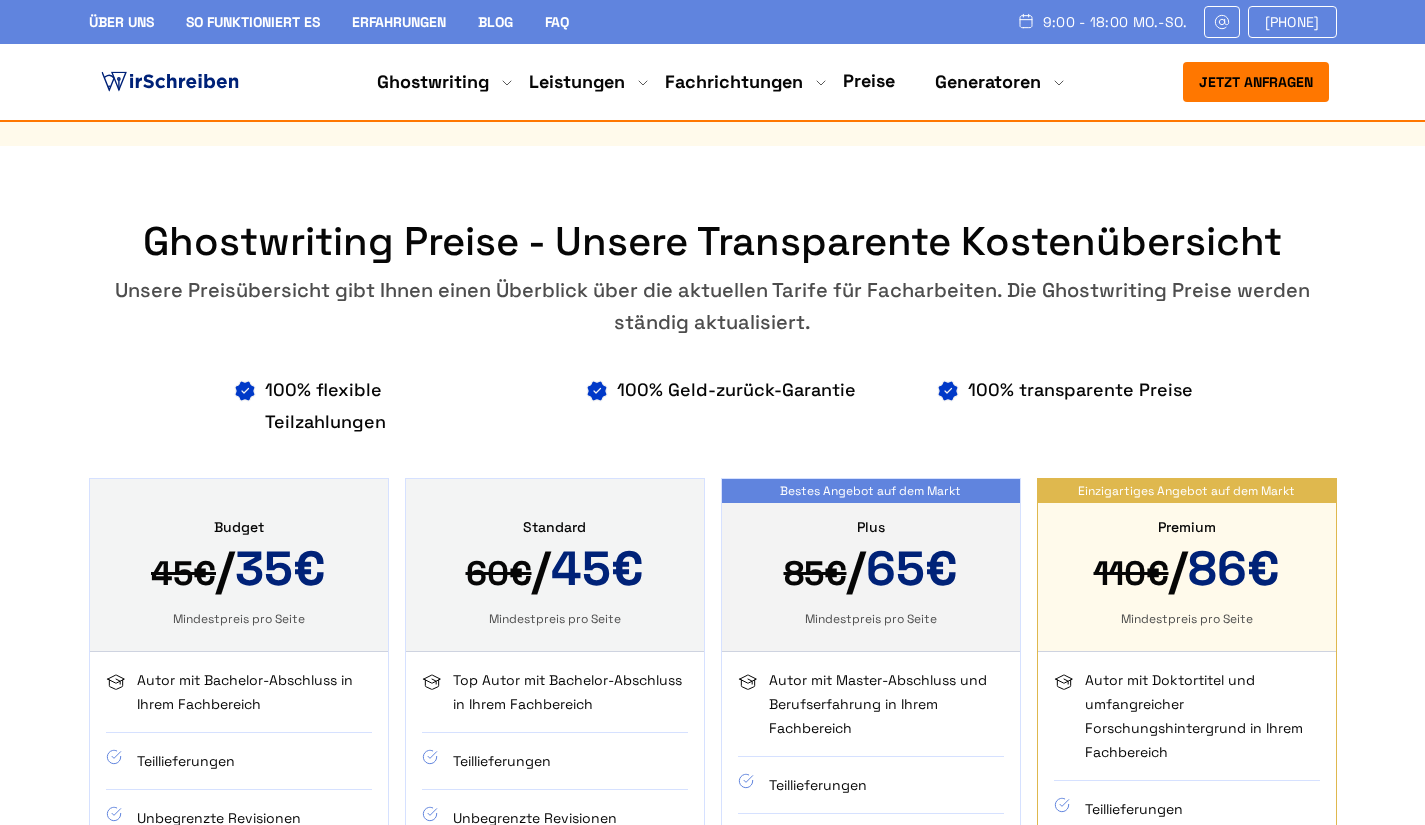 scroll, scrollTop: 551, scrollLeft: 0, axis: vertical 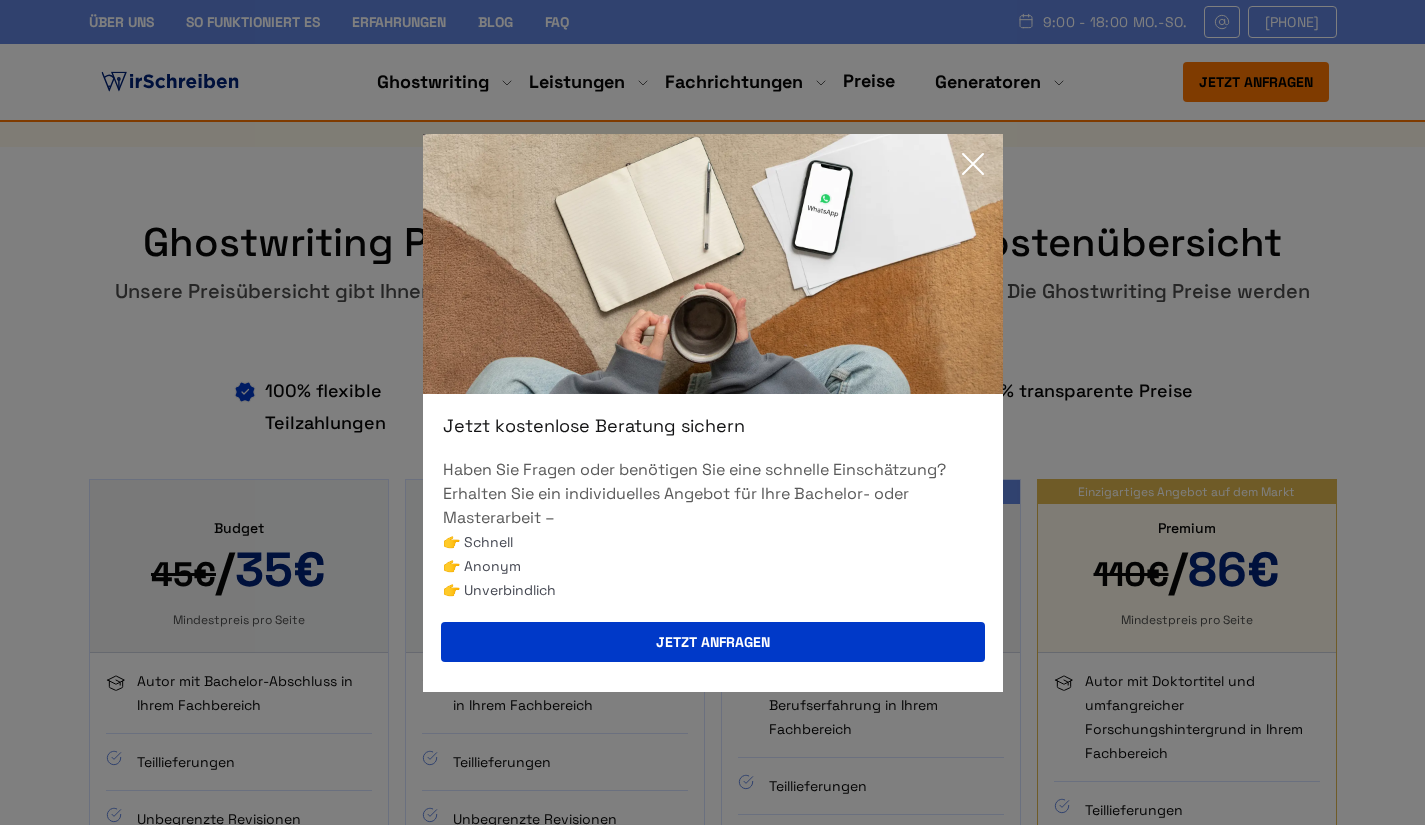 click 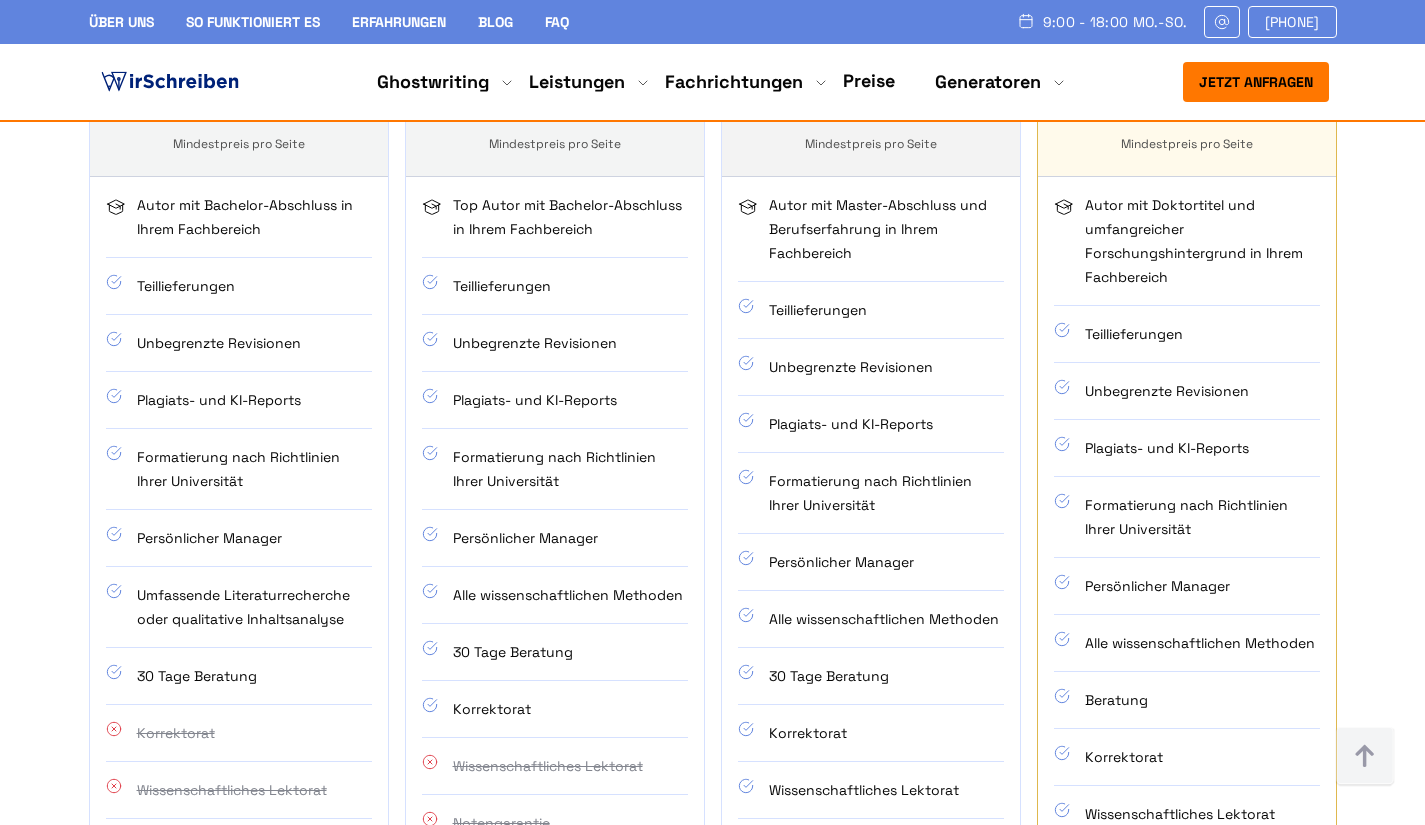 scroll, scrollTop: 1028, scrollLeft: 0, axis: vertical 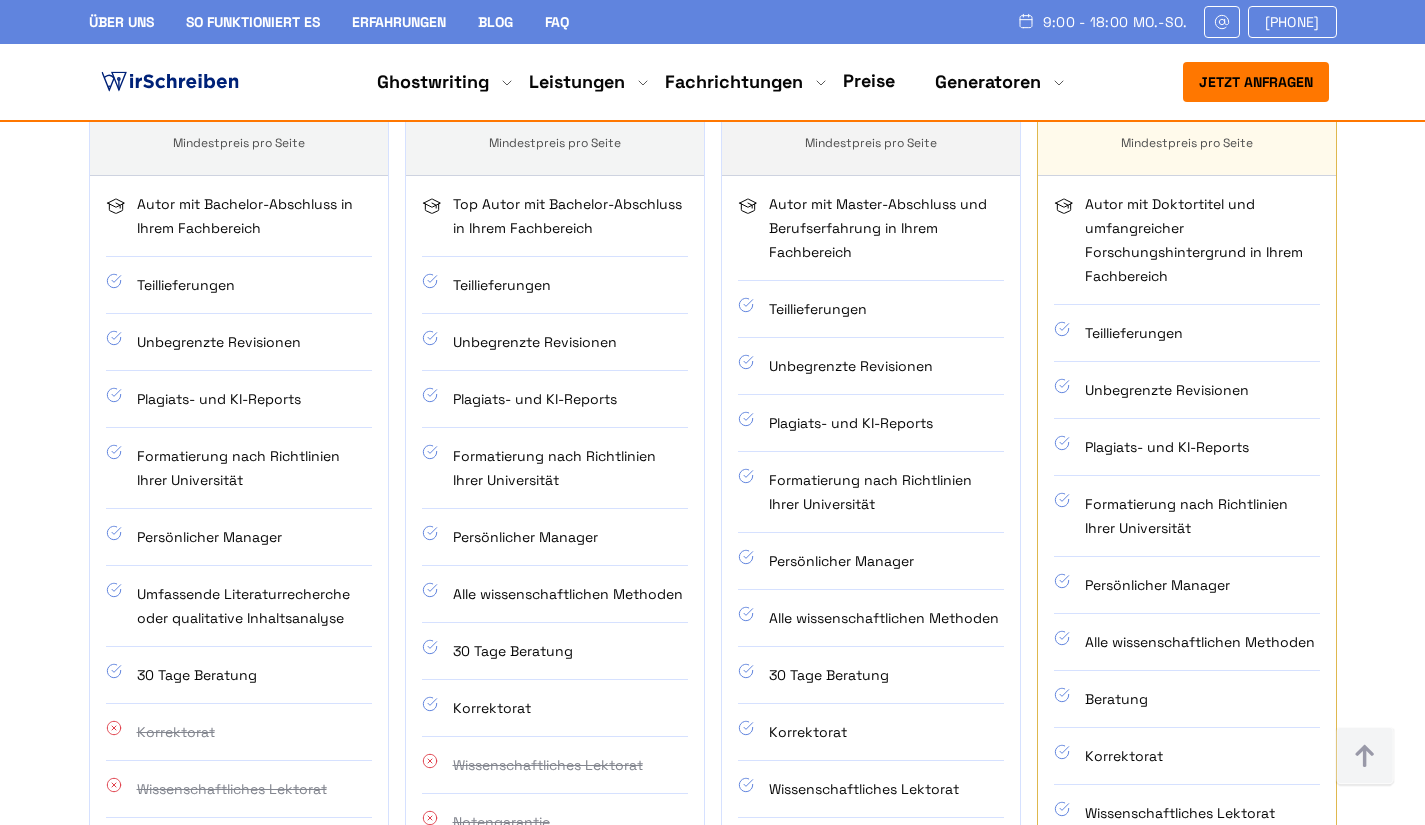 click on "Plagiats- und KI-Reports" at bounding box center [871, 423] 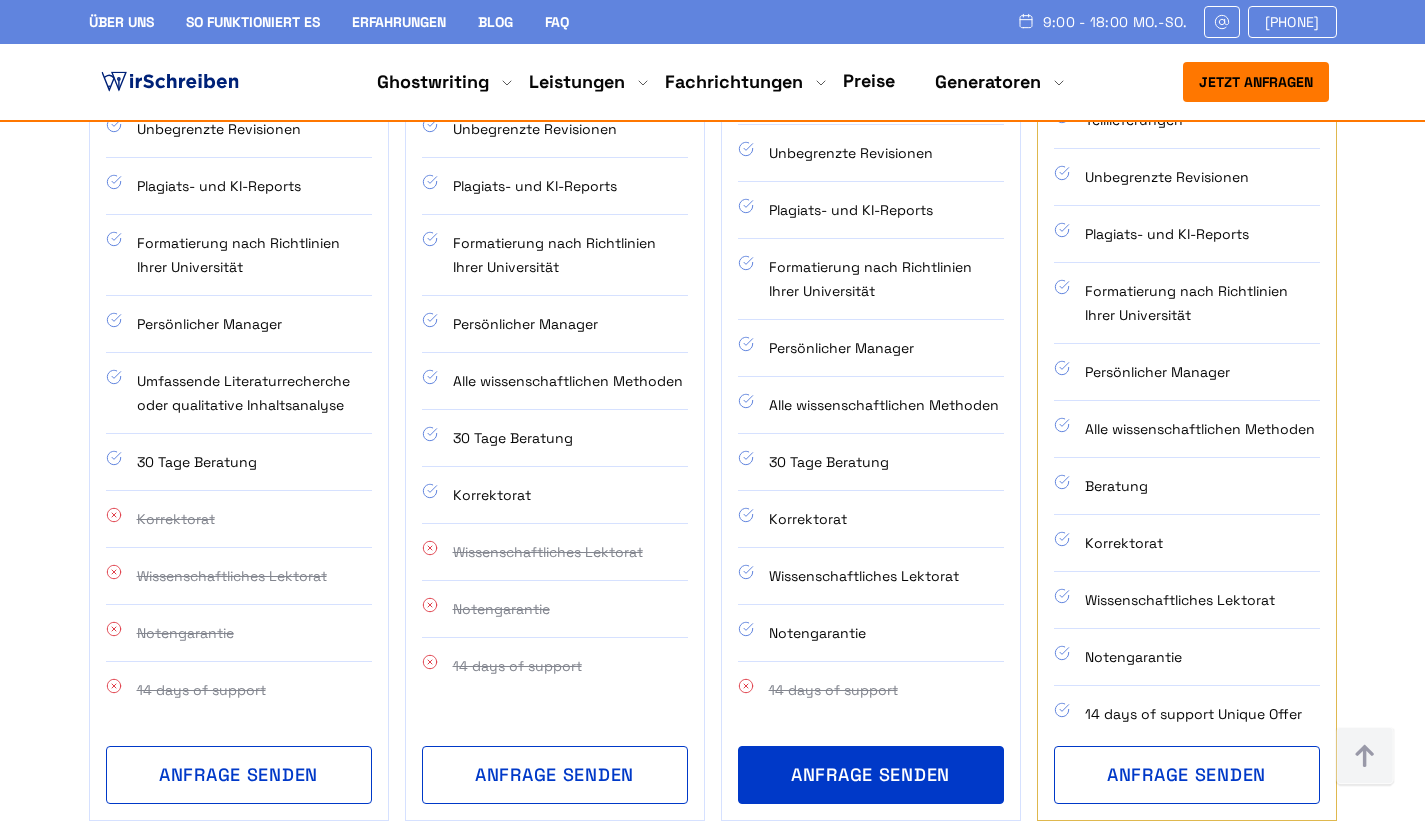 scroll, scrollTop: 1263, scrollLeft: 0, axis: vertical 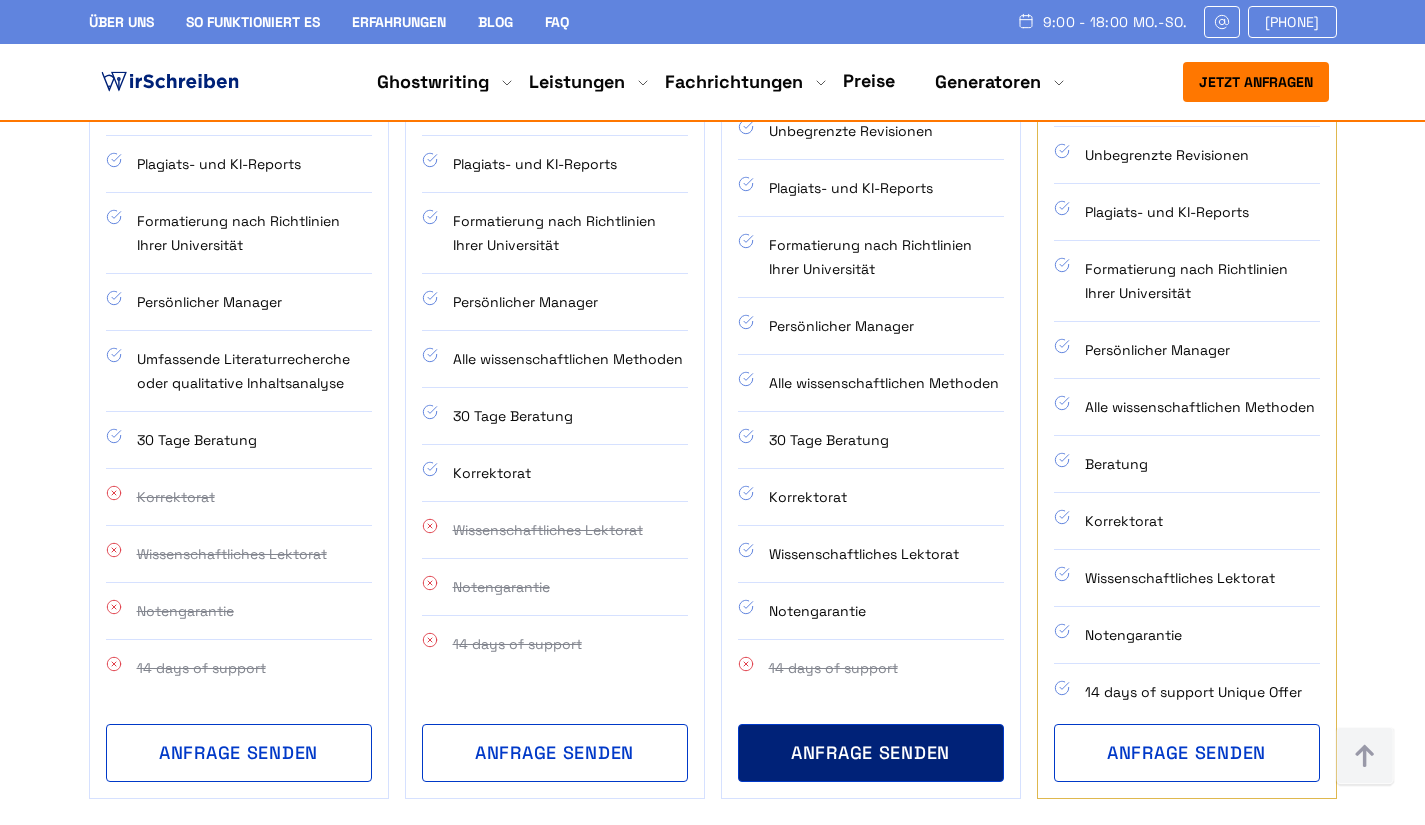 click on "ANFRAGE SENDEN" at bounding box center [871, 753] 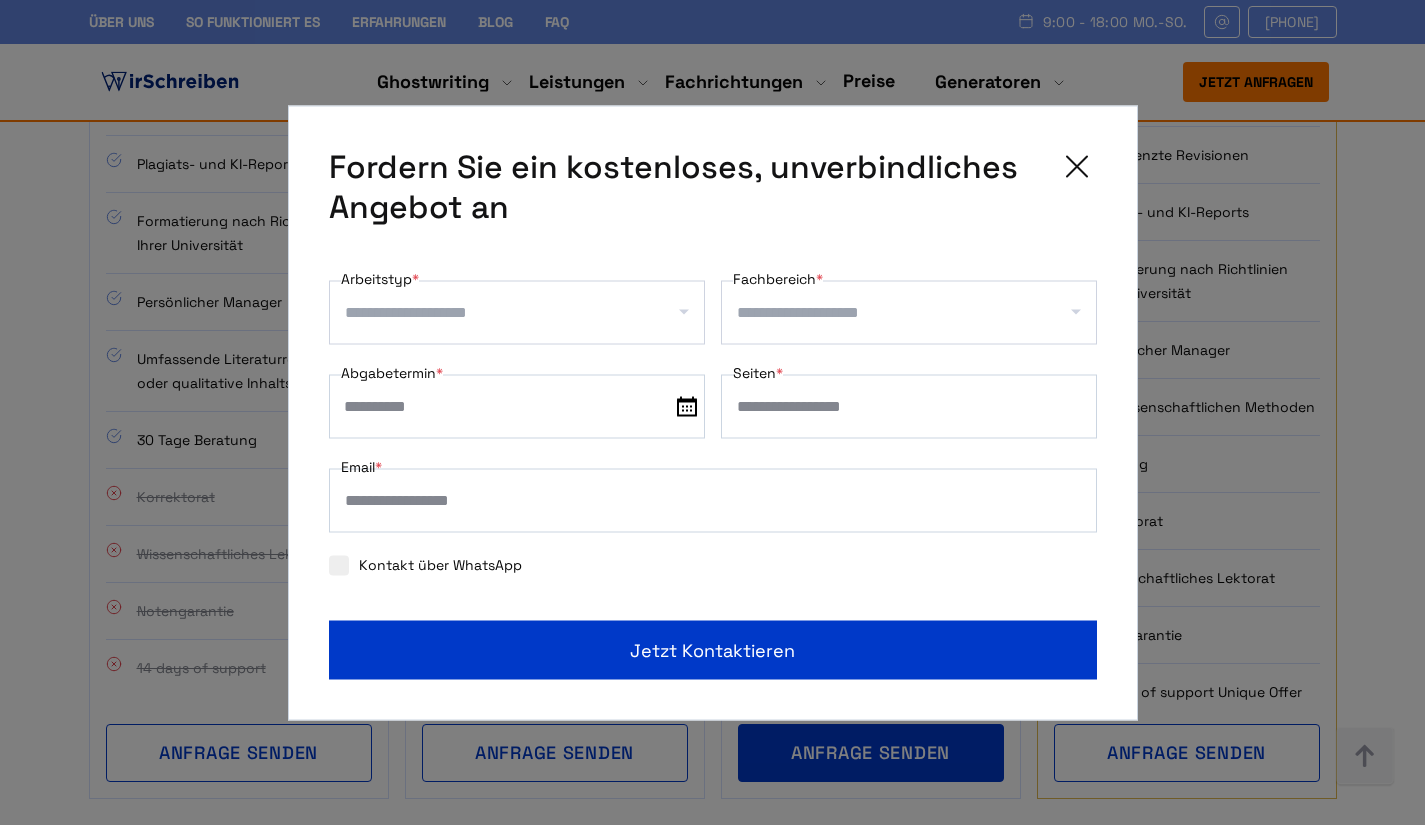 click 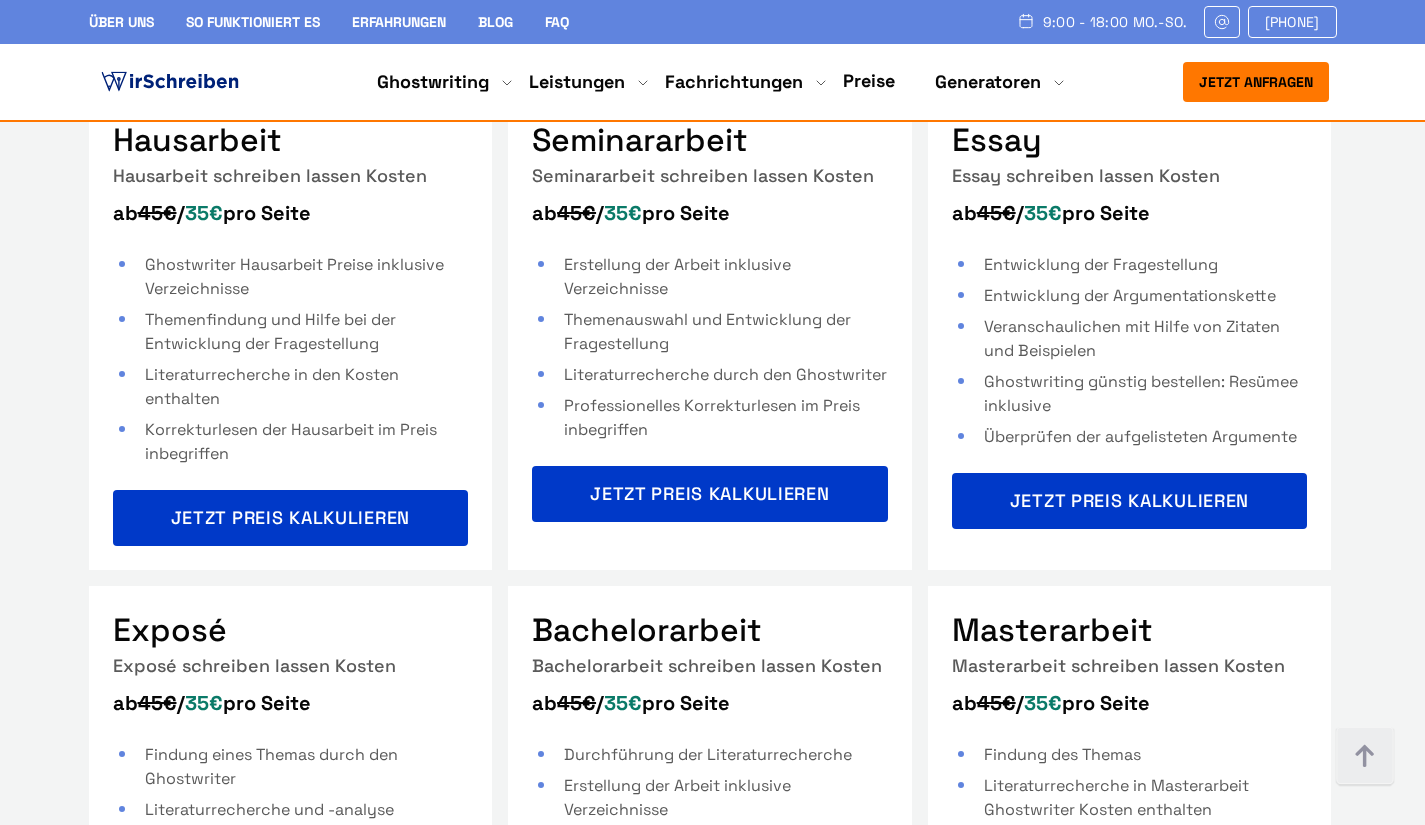 scroll, scrollTop: 3521, scrollLeft: 0, axis: vertical 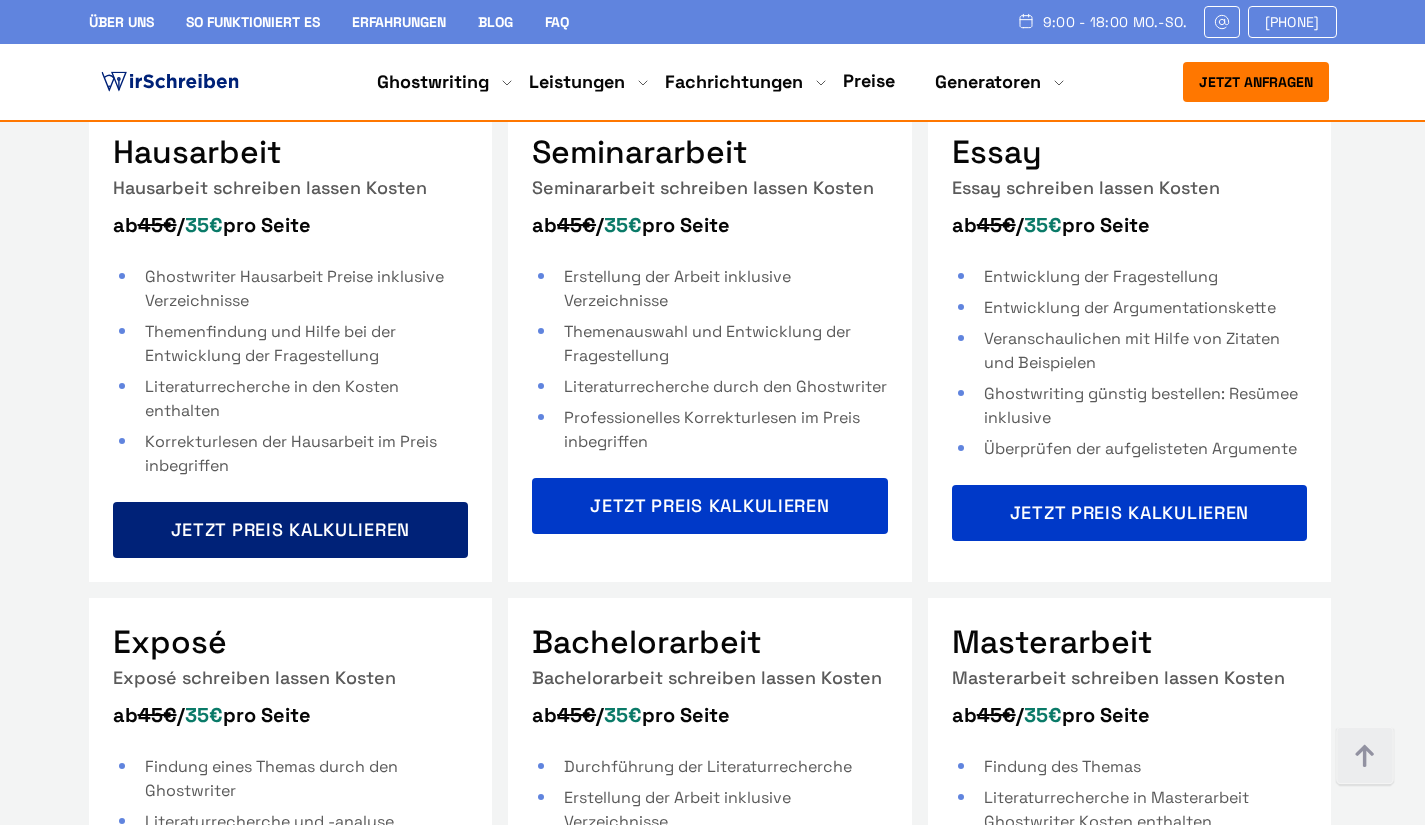 click on "Jetzt Preis kalkulieren" at bounding box center (291, 530) 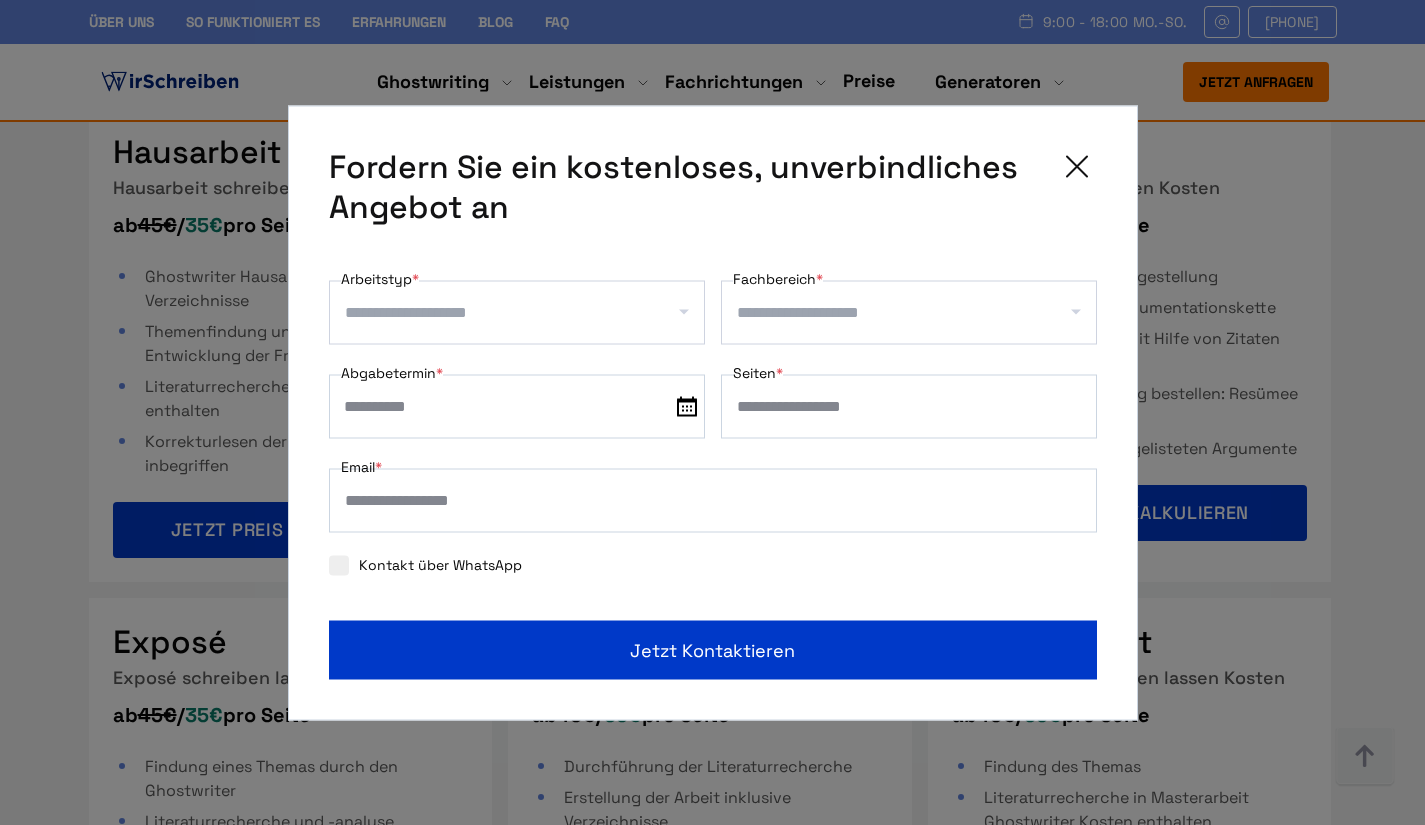 click 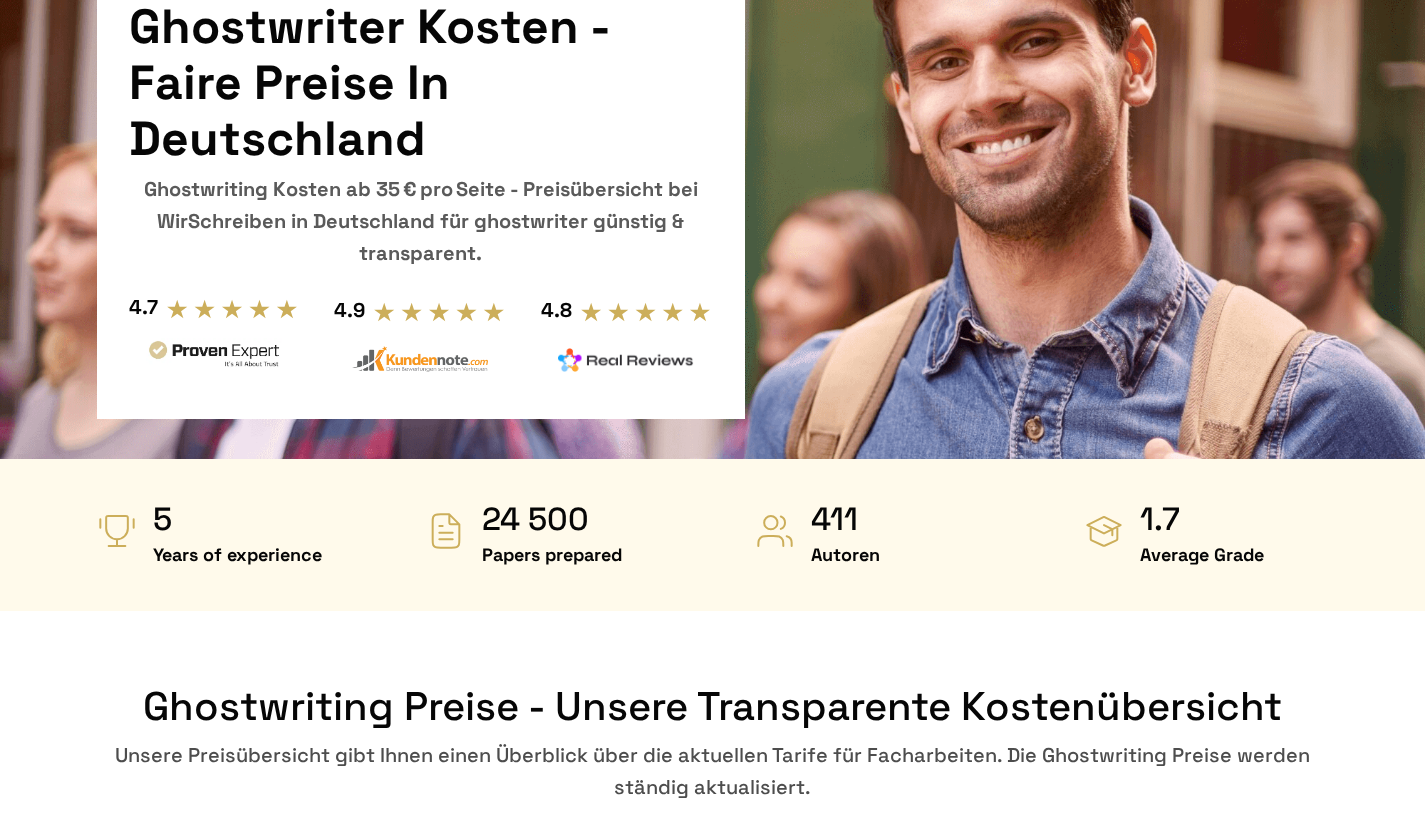scroll, scrollTop: 206, scrollLeft: 0, axis: vertical 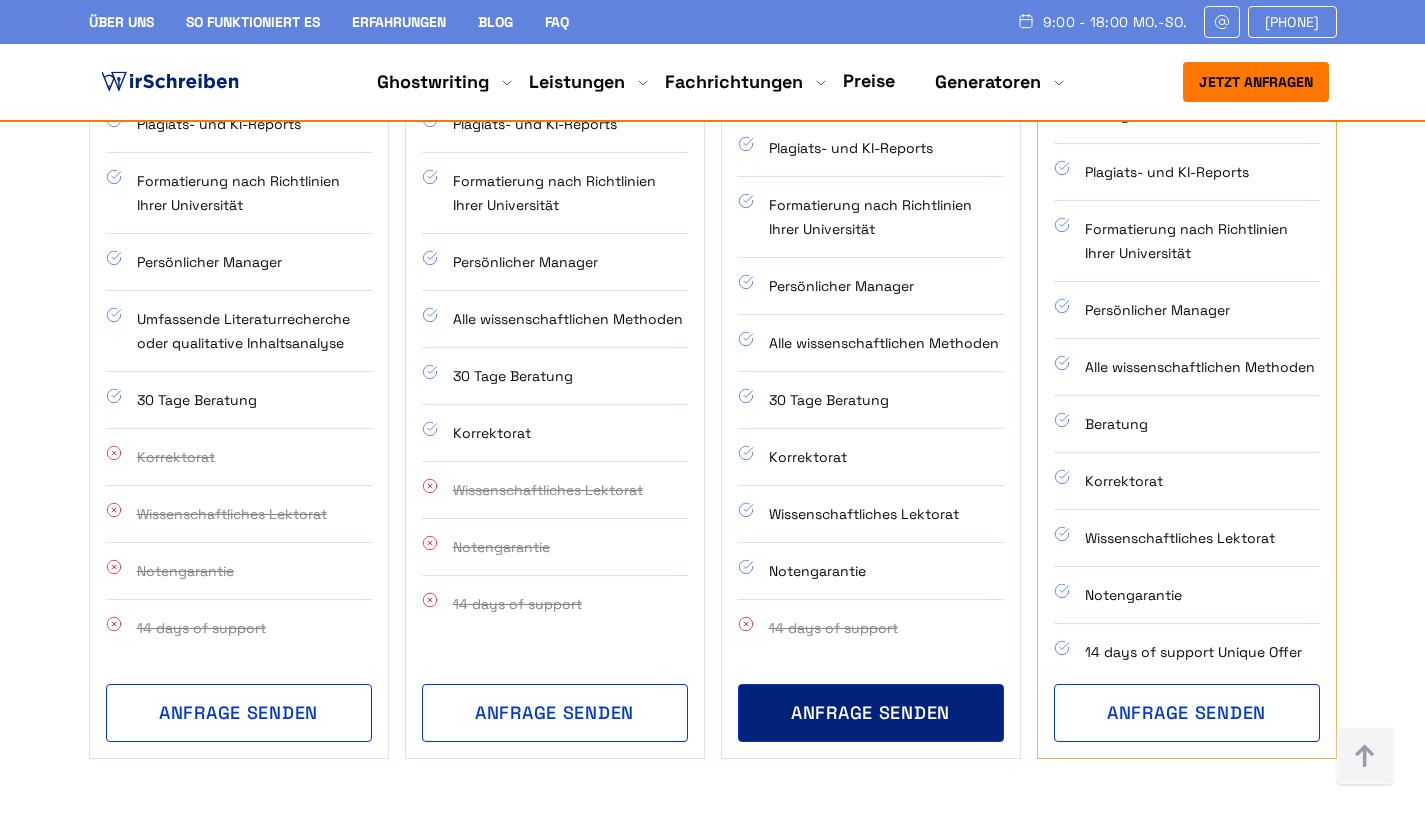 click on "ANFRAGE SENDEN" at bounding box center (871, 713) 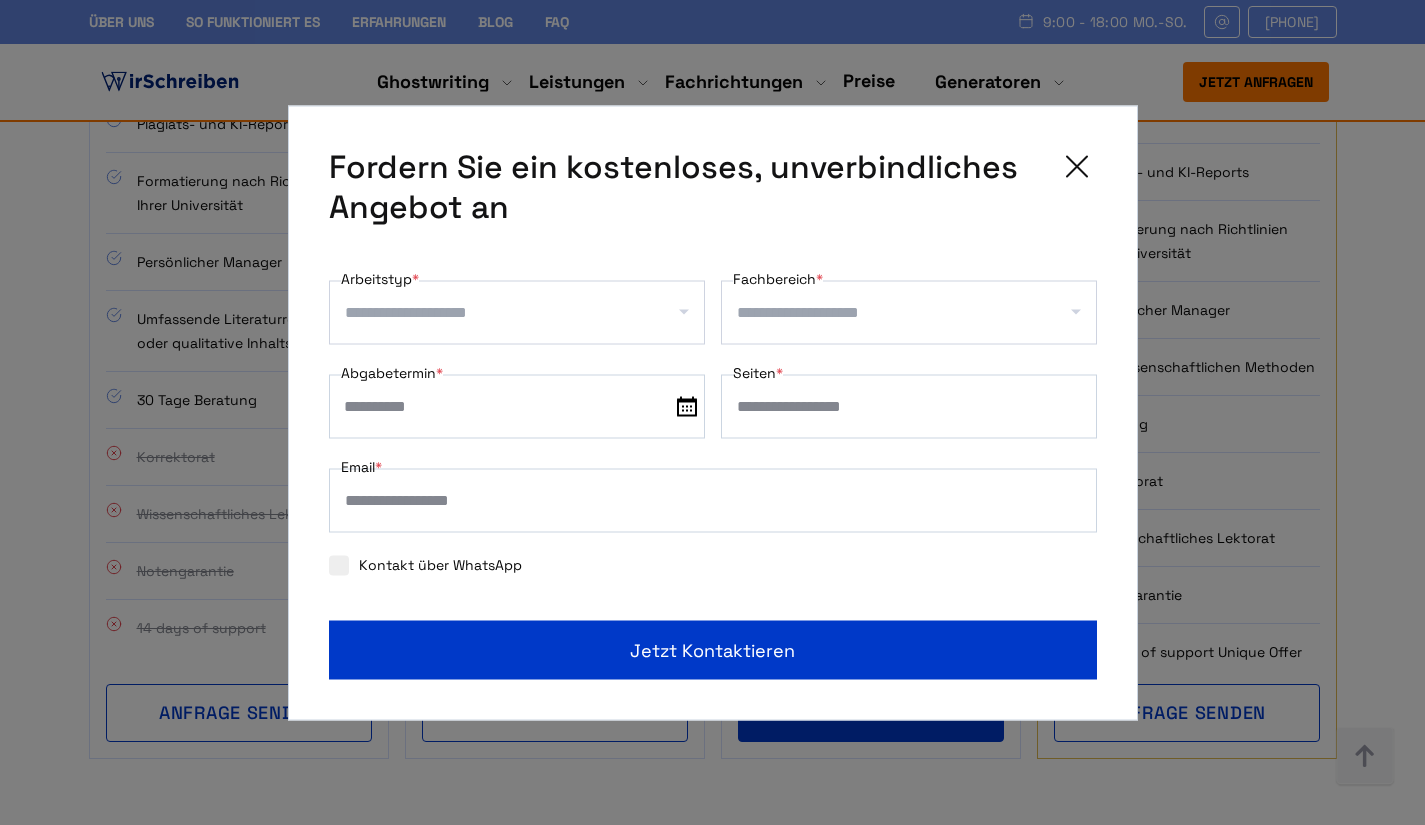 click on "**********" at bounding box center (713, 412) 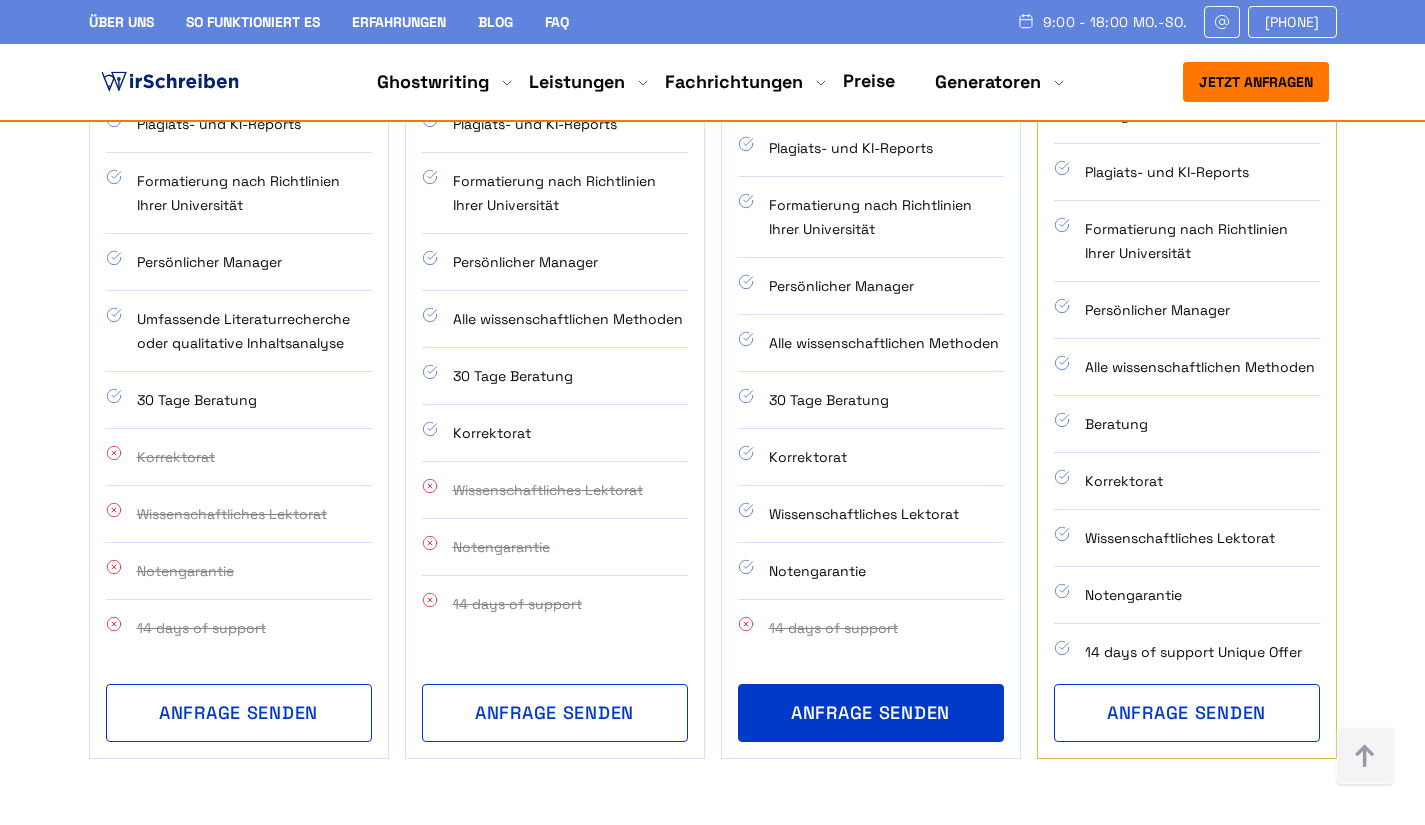 click on "Jetzt
anfragen" at bounding box center [1256, 82] 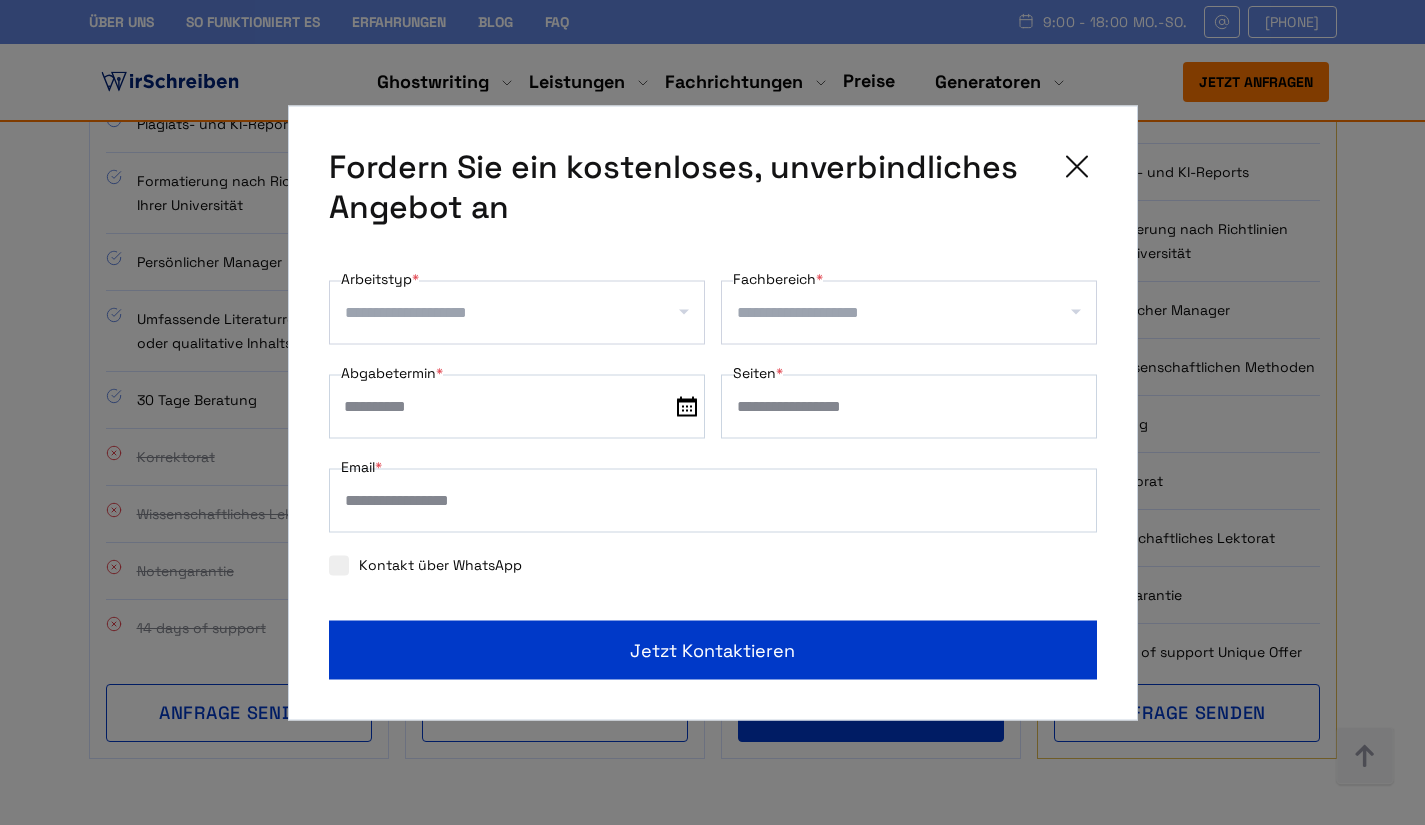 click on "Arbeitstyp  *" at bounding box center [524, 312] 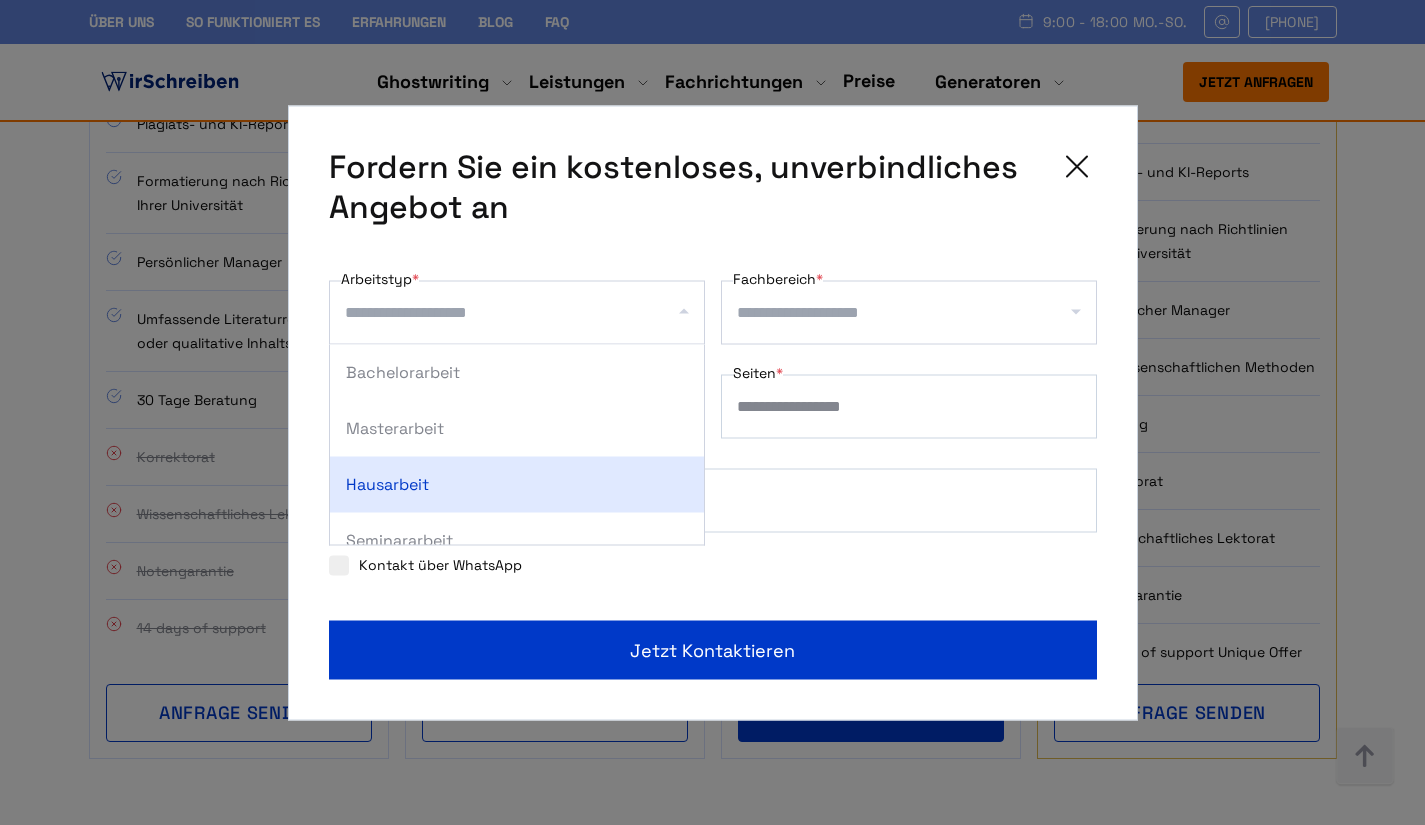 click on "Hausarbeit" at bounding box center (517, 484) 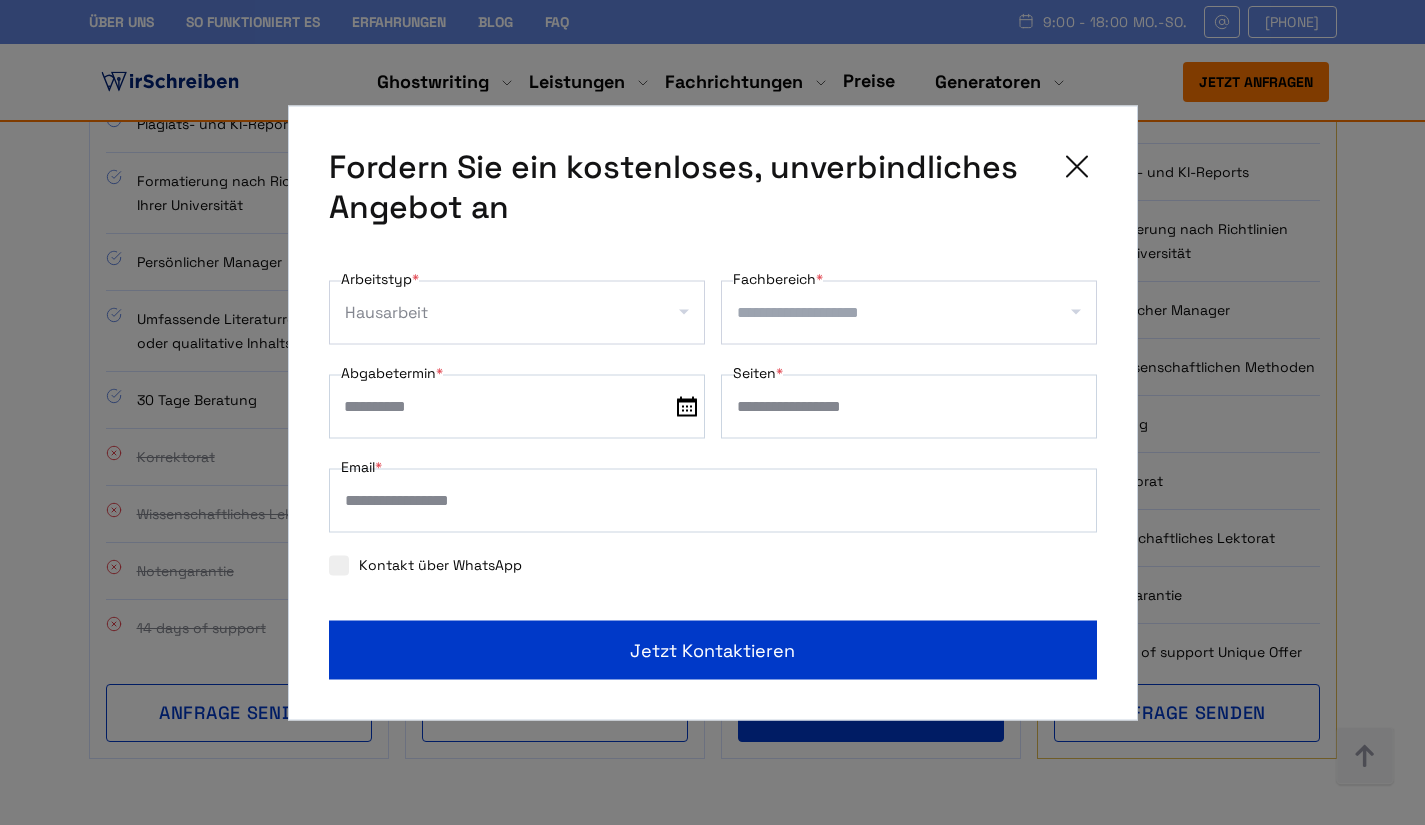 click on "Fachbereich  *" at bounding box center (916, 312) 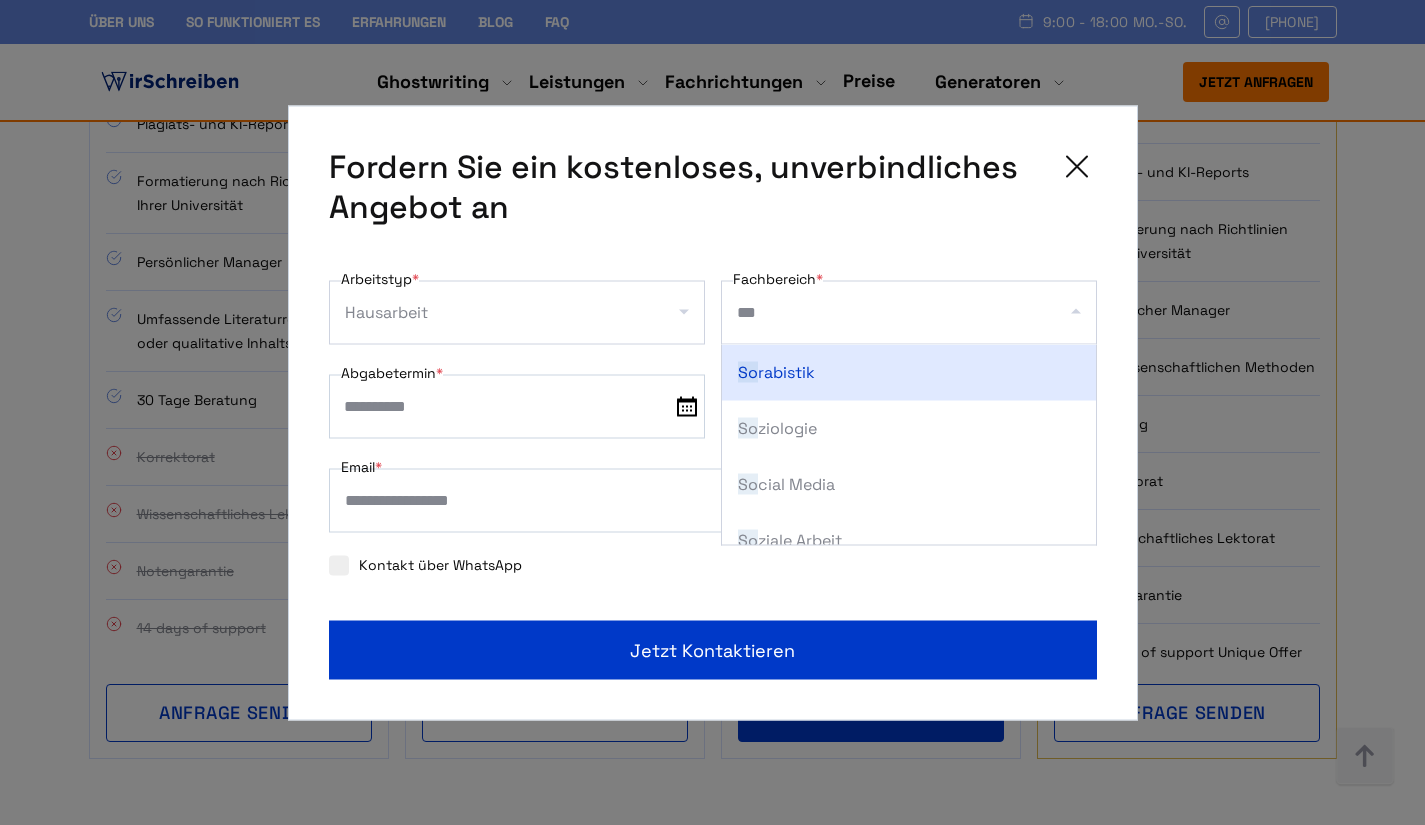 type on "****" 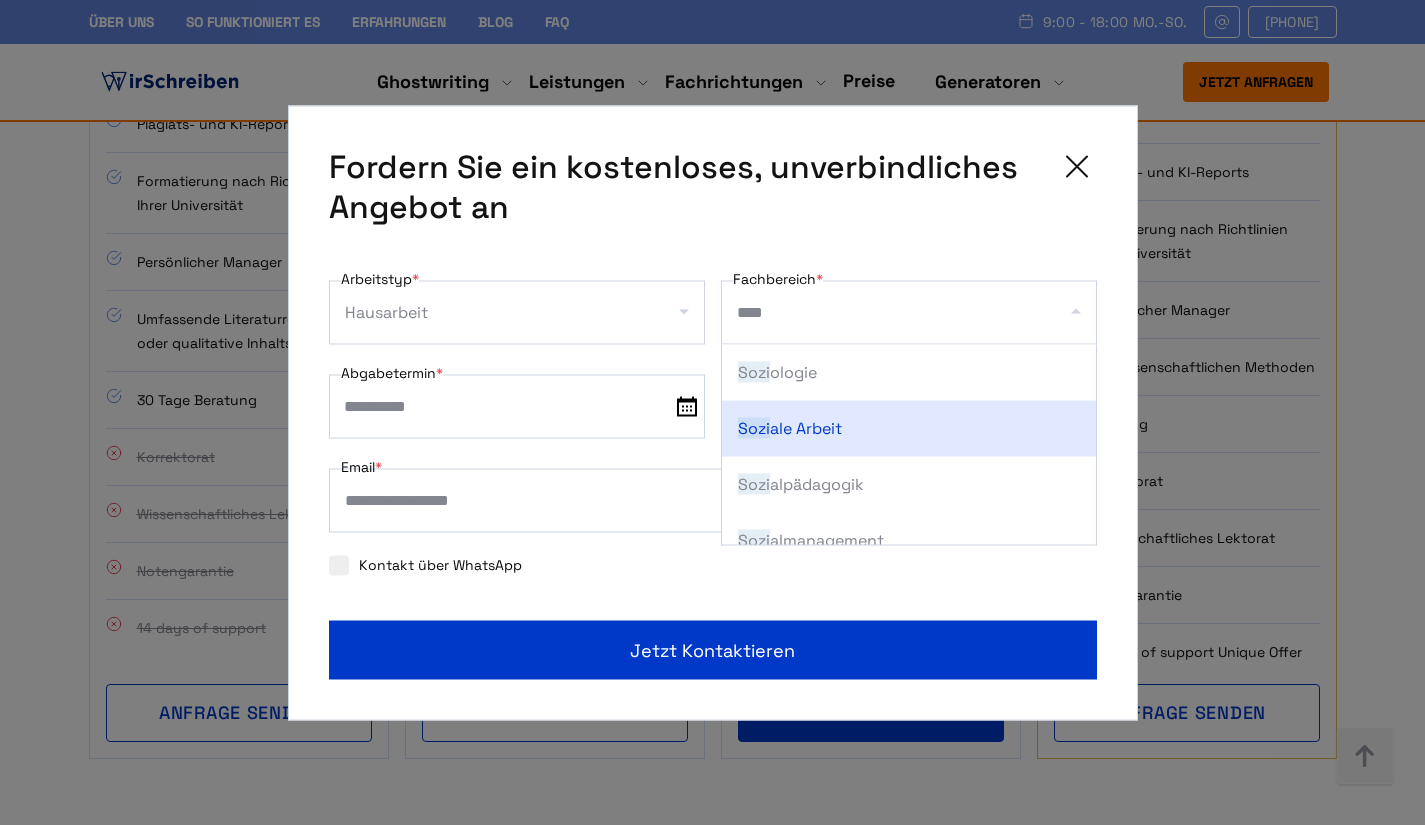 click on "Sozi ale Arbeit" at bounding box center (909, 428) 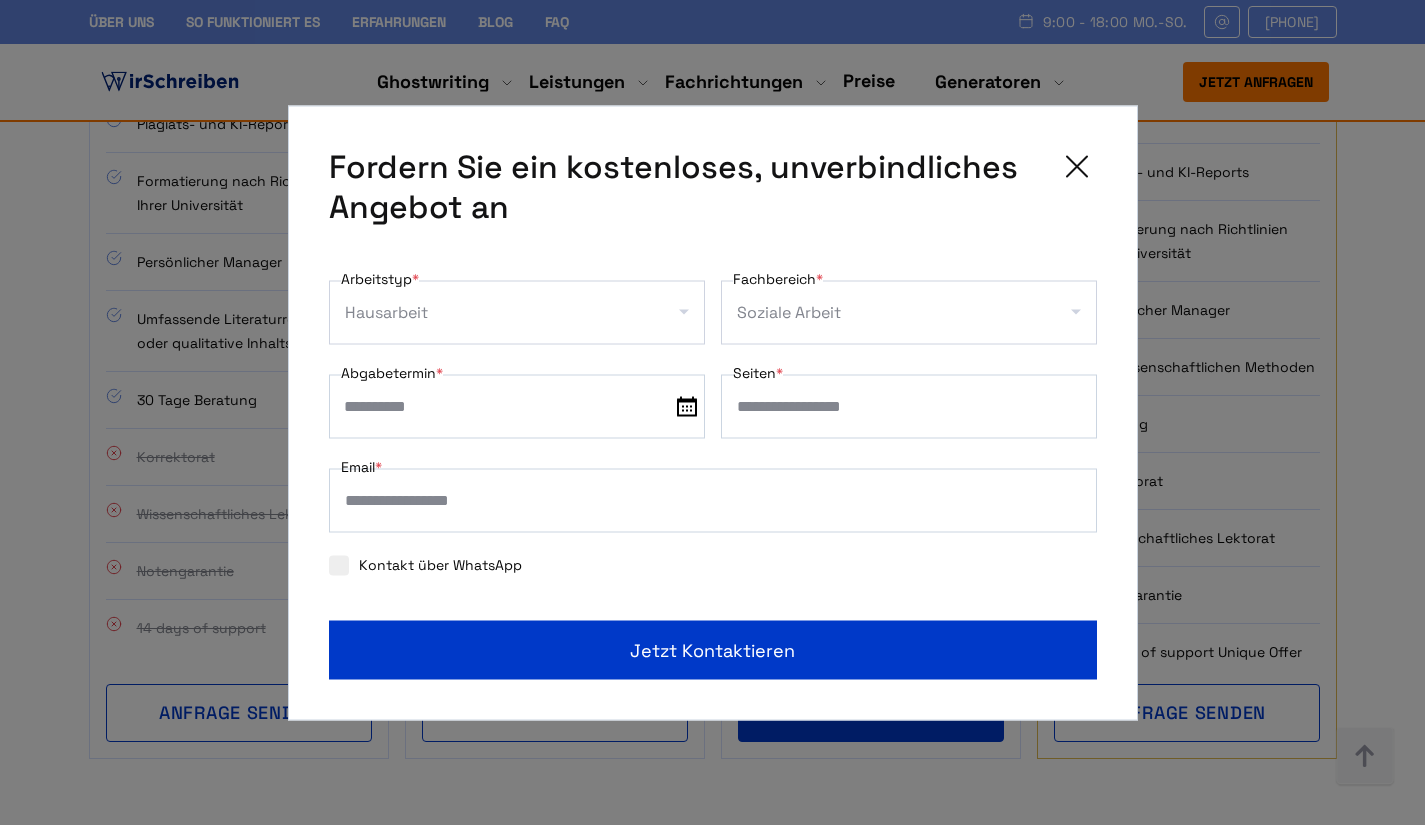 click at bounding box center [517, 406] 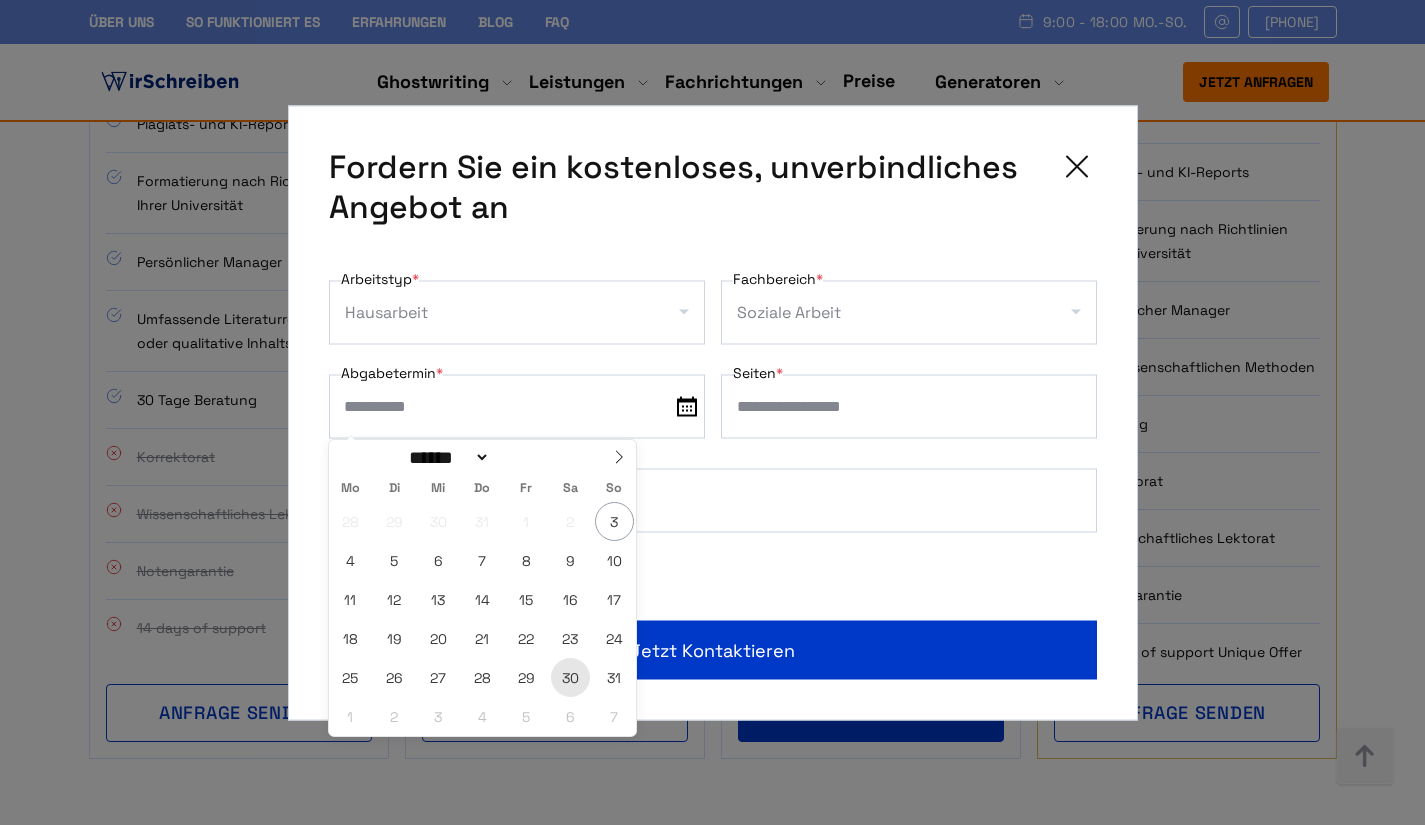 click on "30" at bounding box center (570, 677) 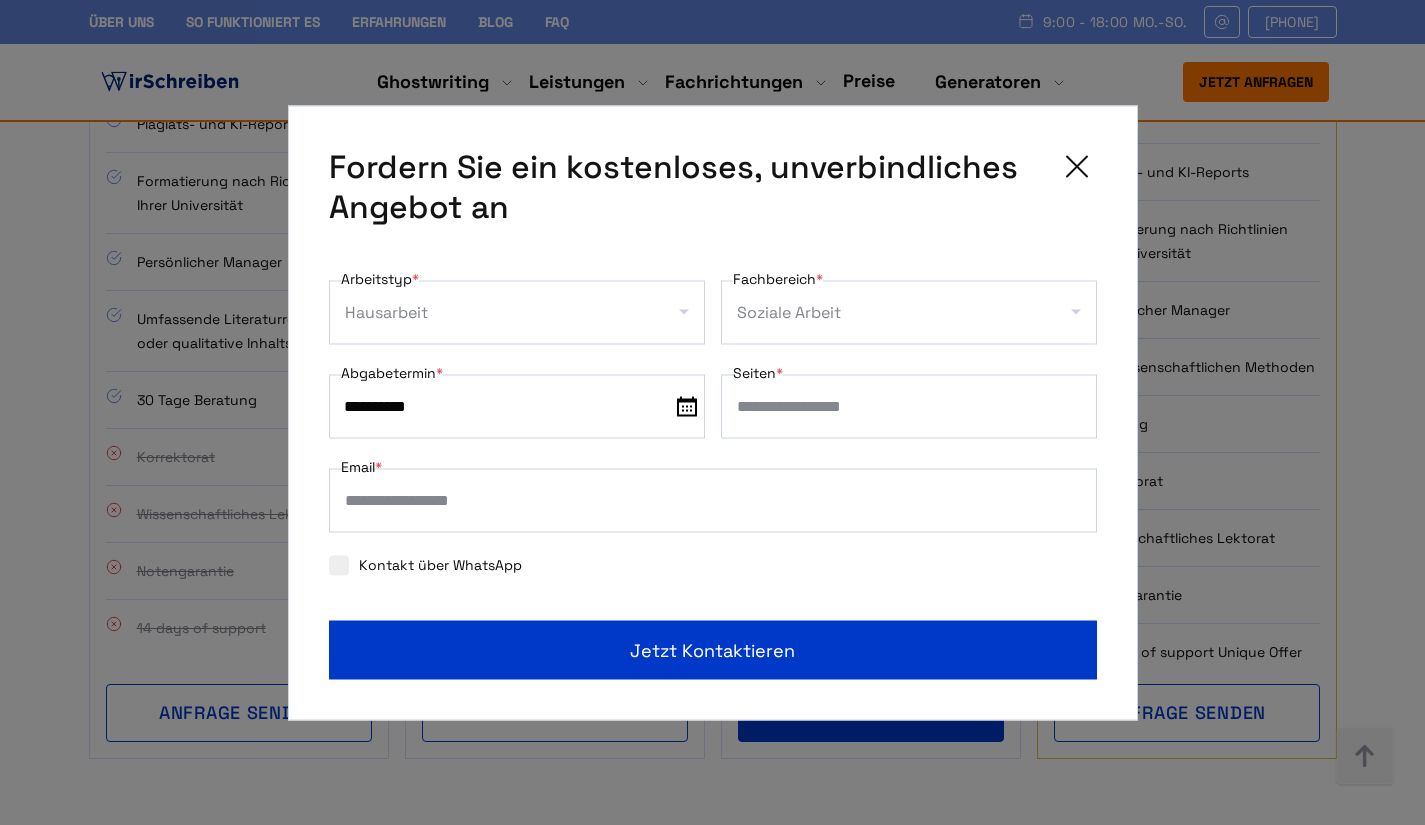 click on "Seiten  *" at bounding box center [909, 406] 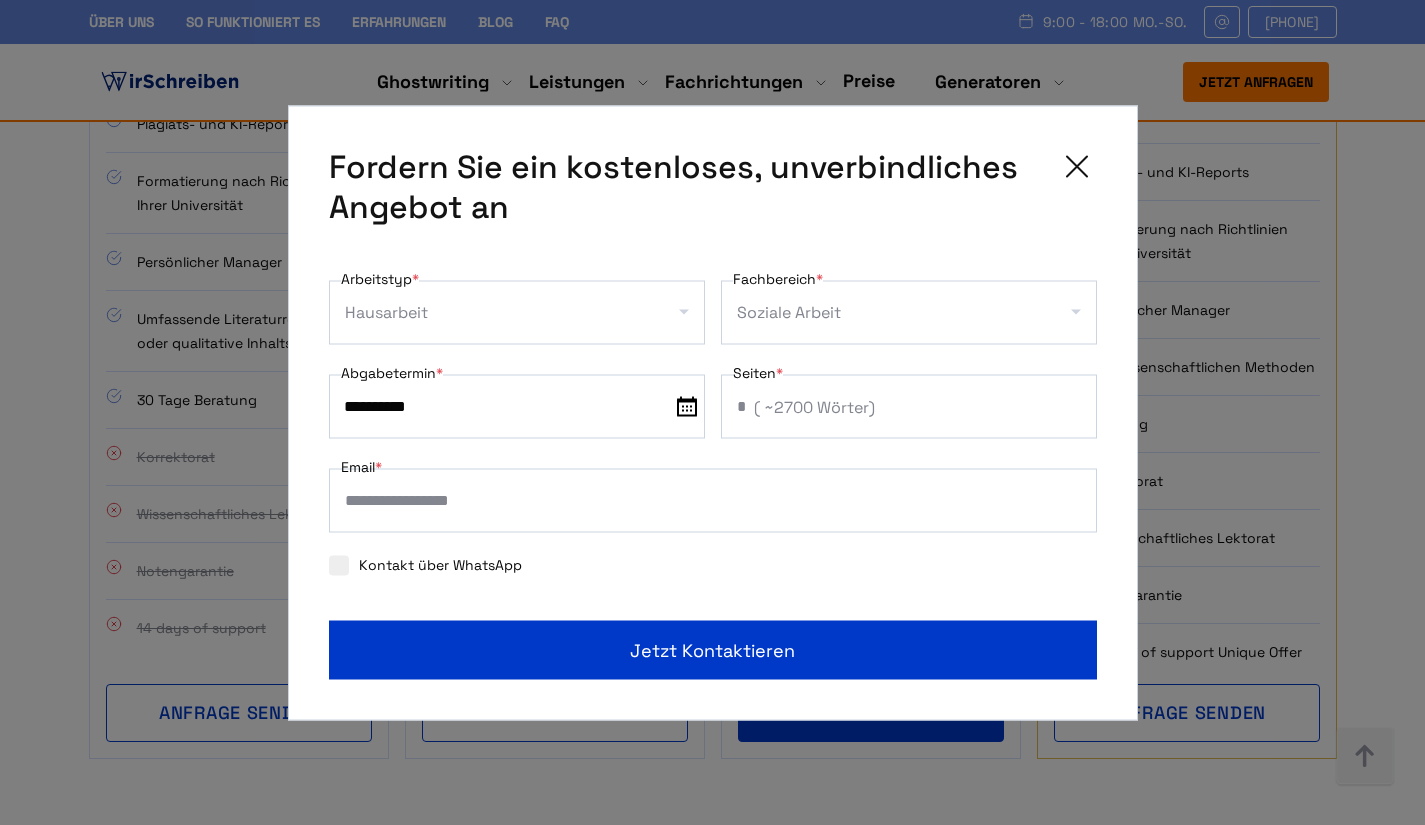 type on "*" 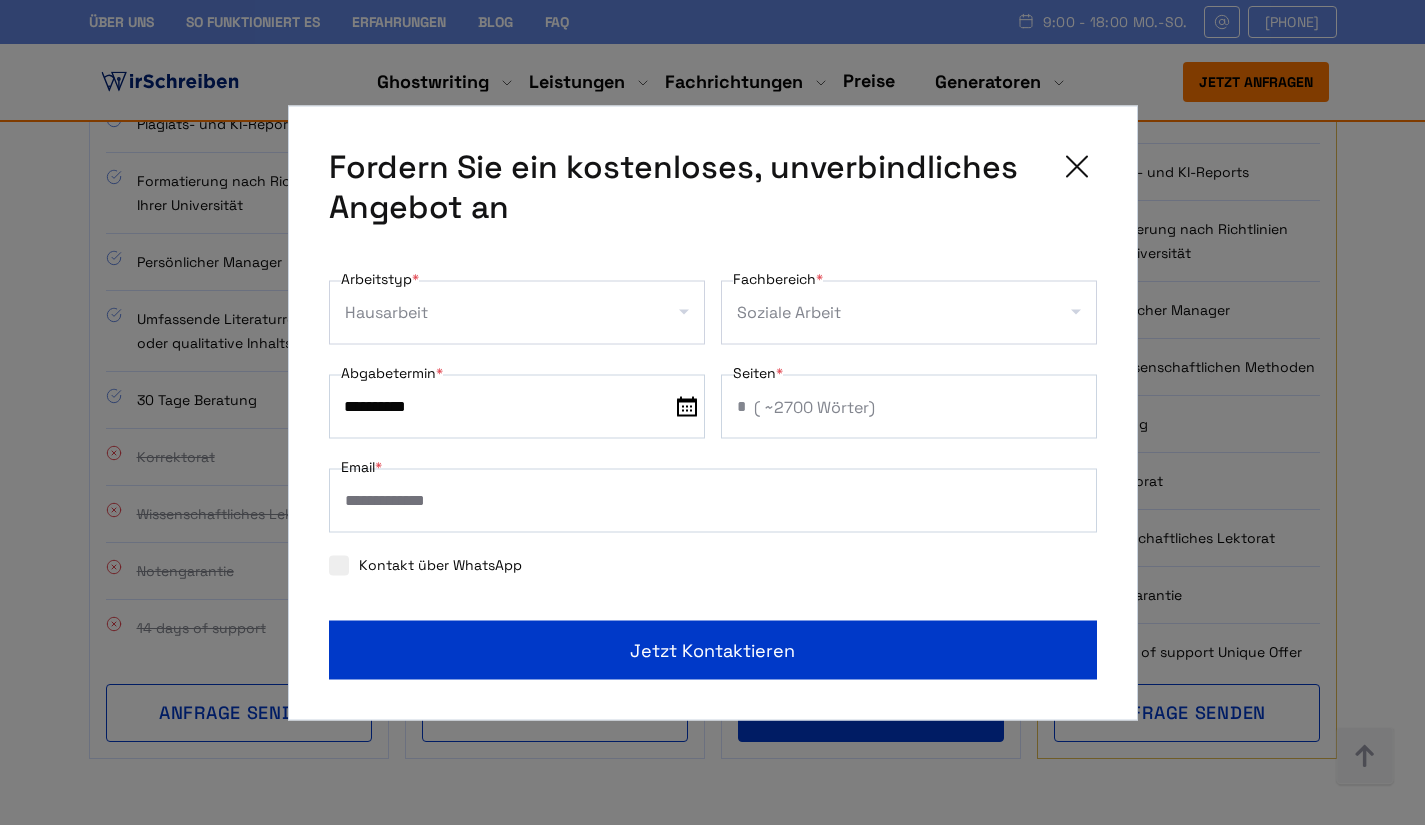 click 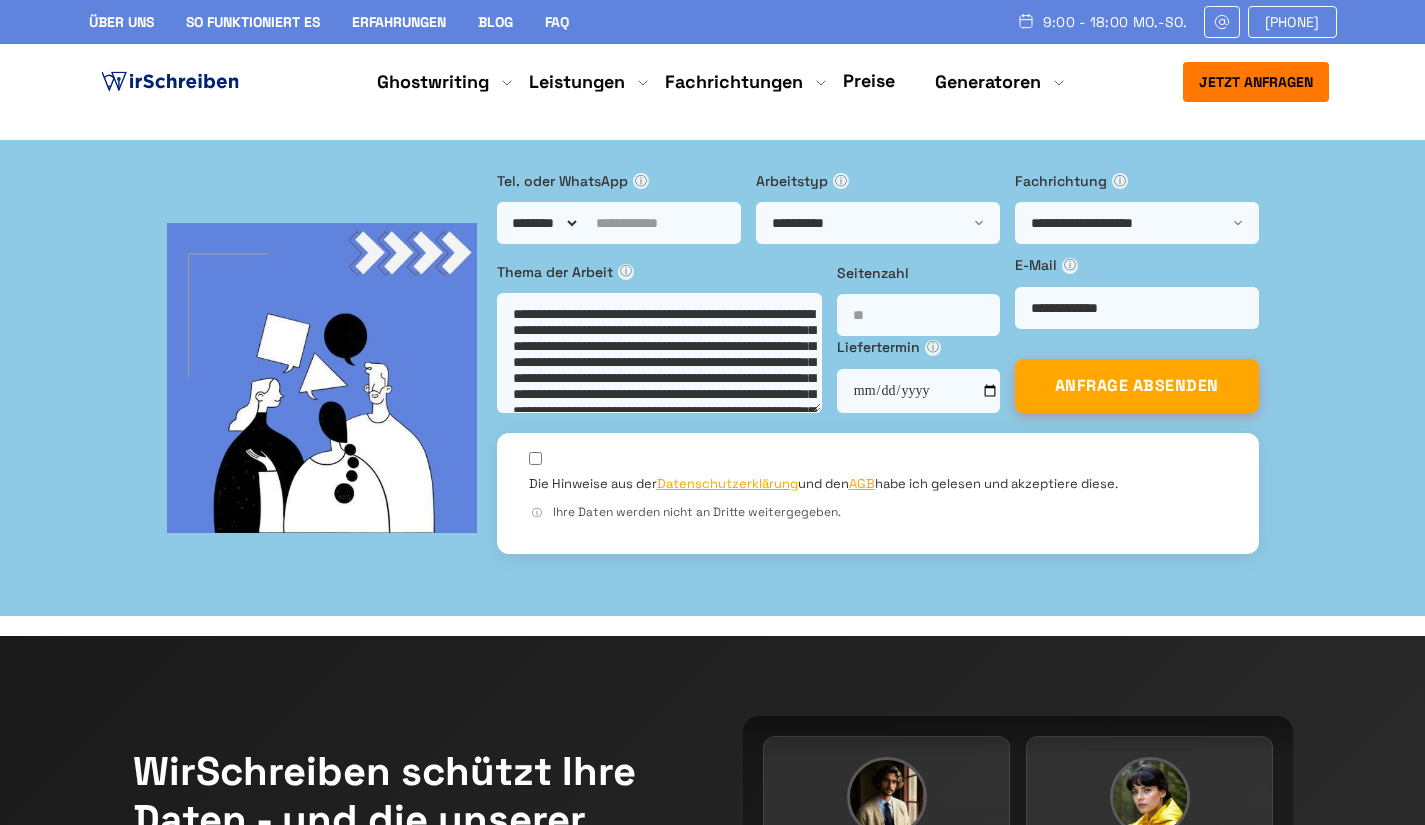 select on "**********" 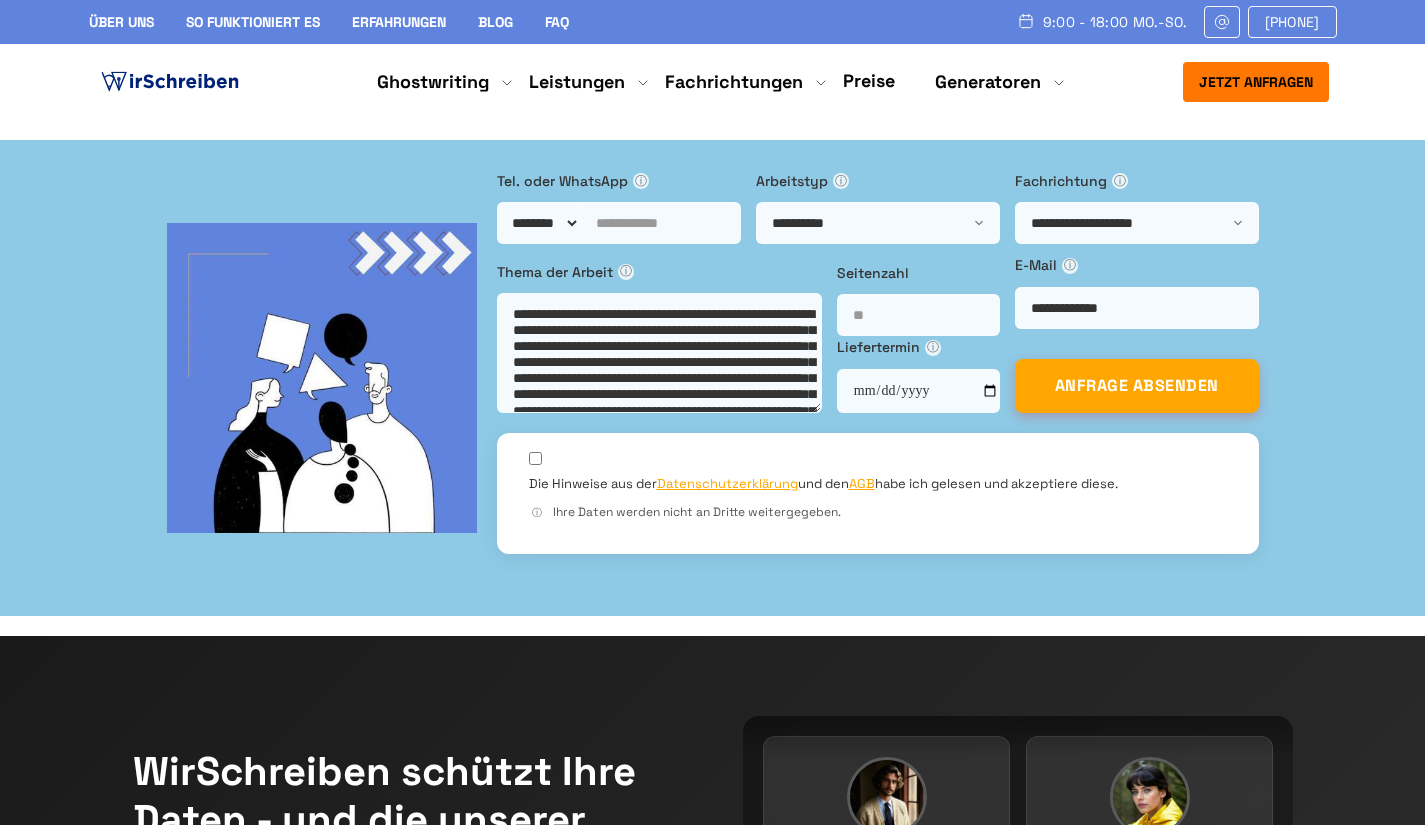 select on "**********" 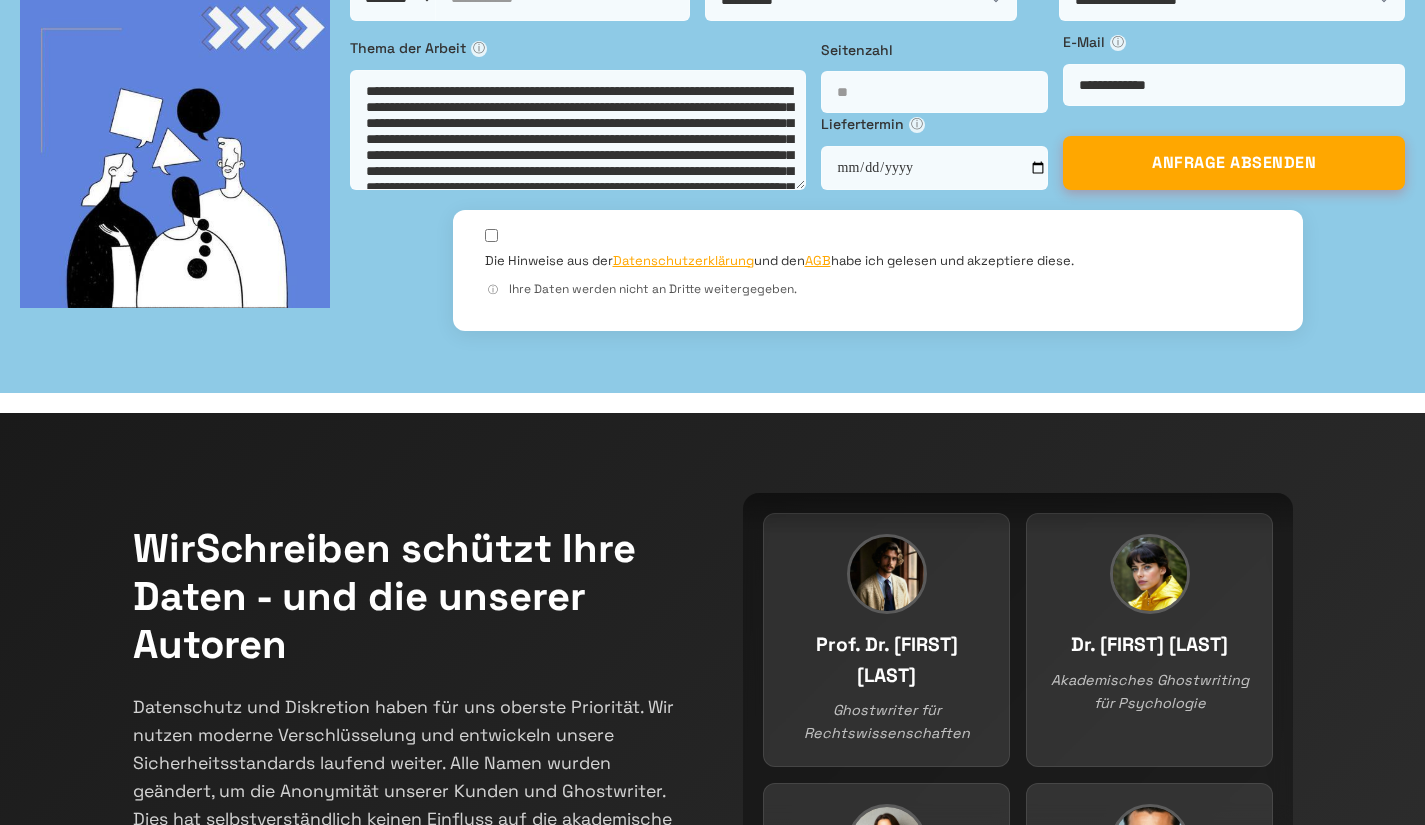 scroll, scrollTop: 232, scrollLeft: 0, axis: vertical 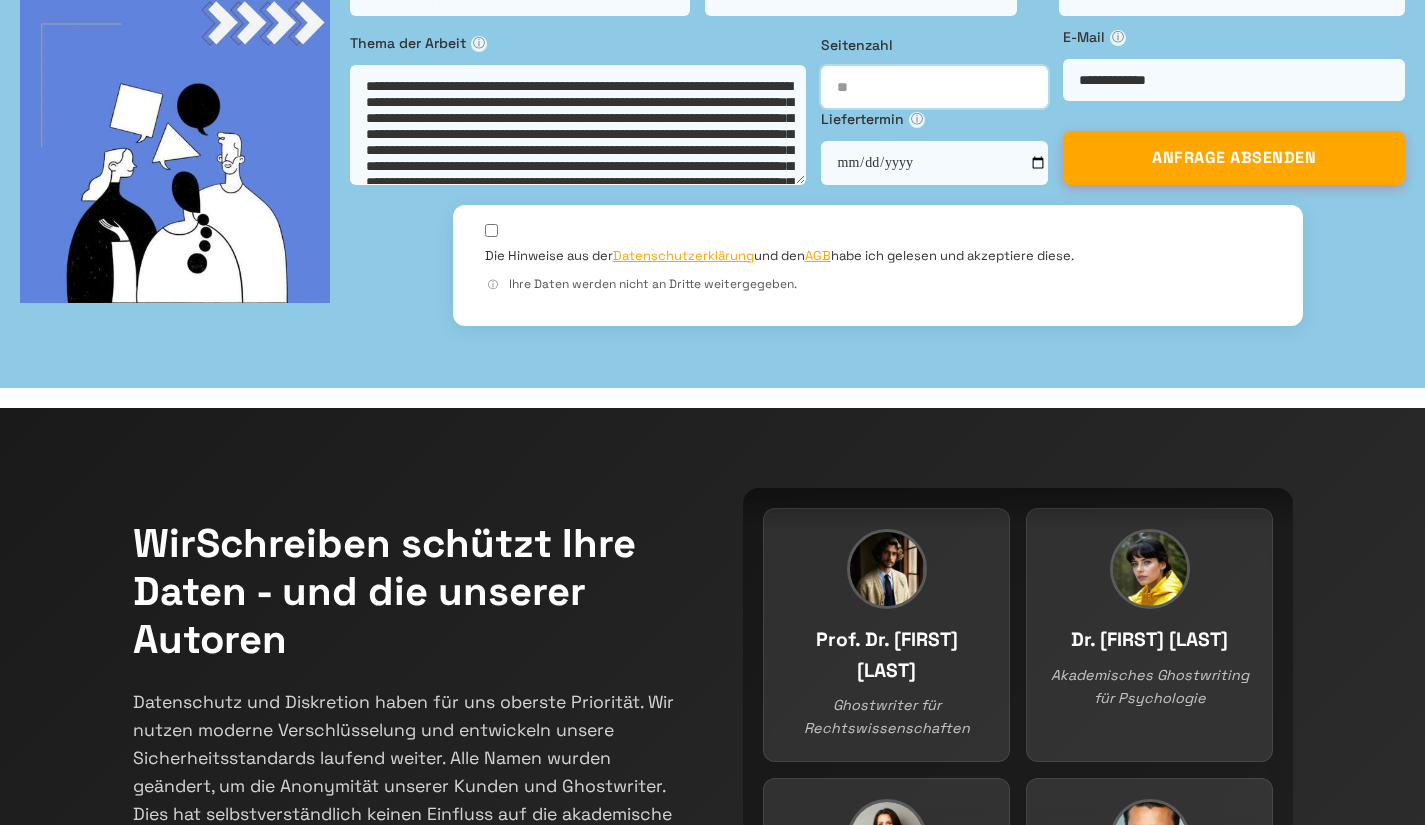 click on "**" at bounding box center [935, 87] 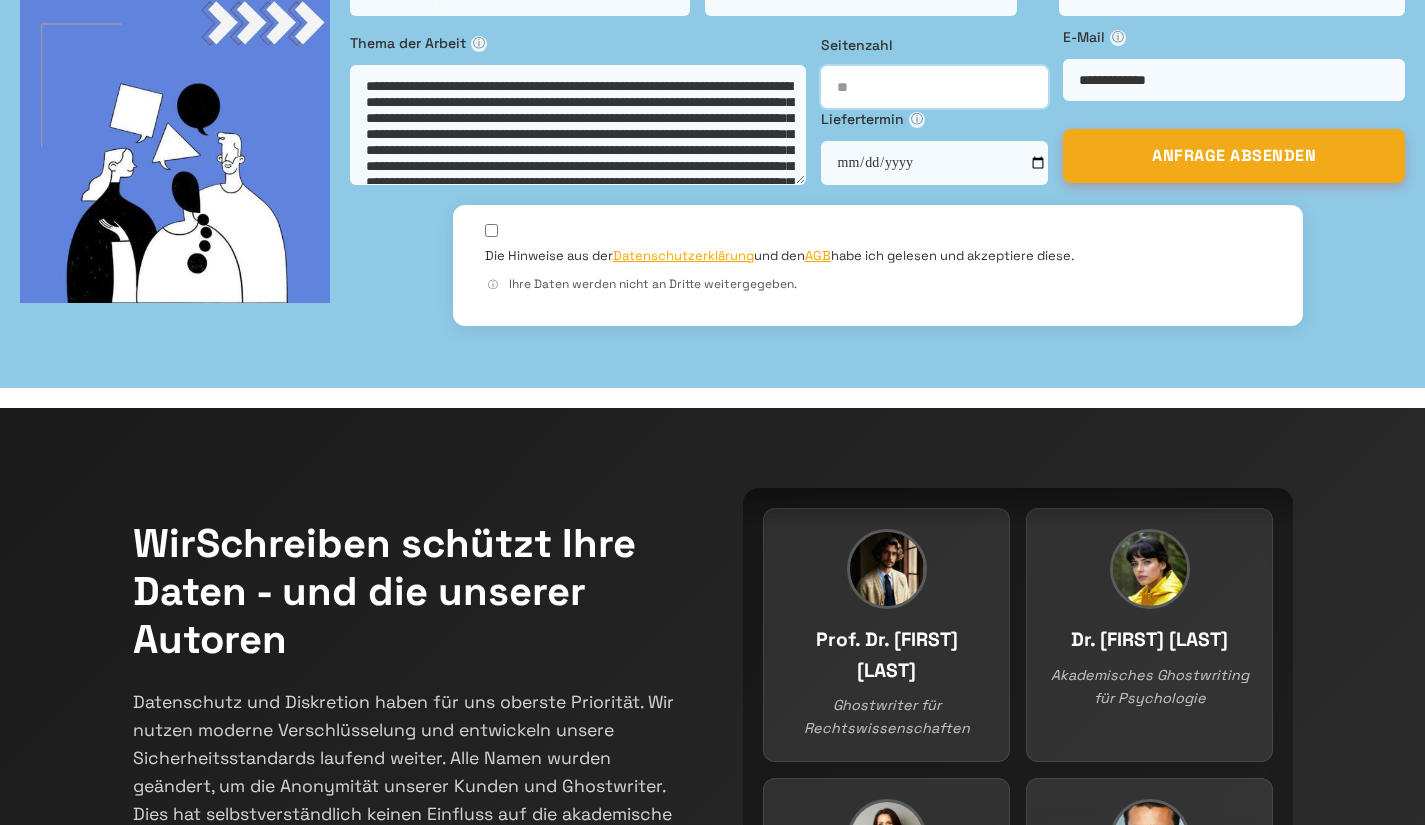 type on "*" 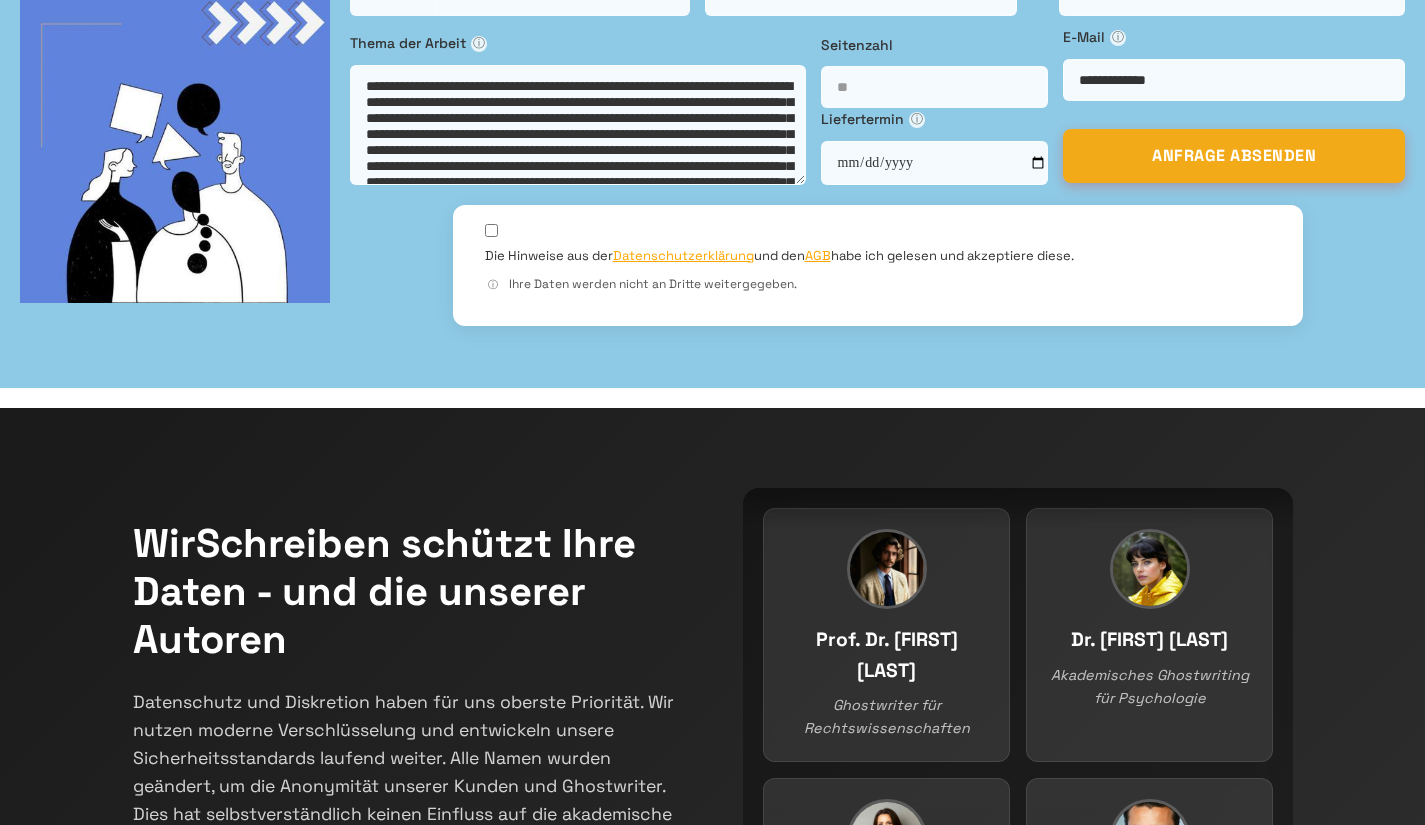 click on "ANFRAGE ABSENDEN" at bounding box center [1234, 156] 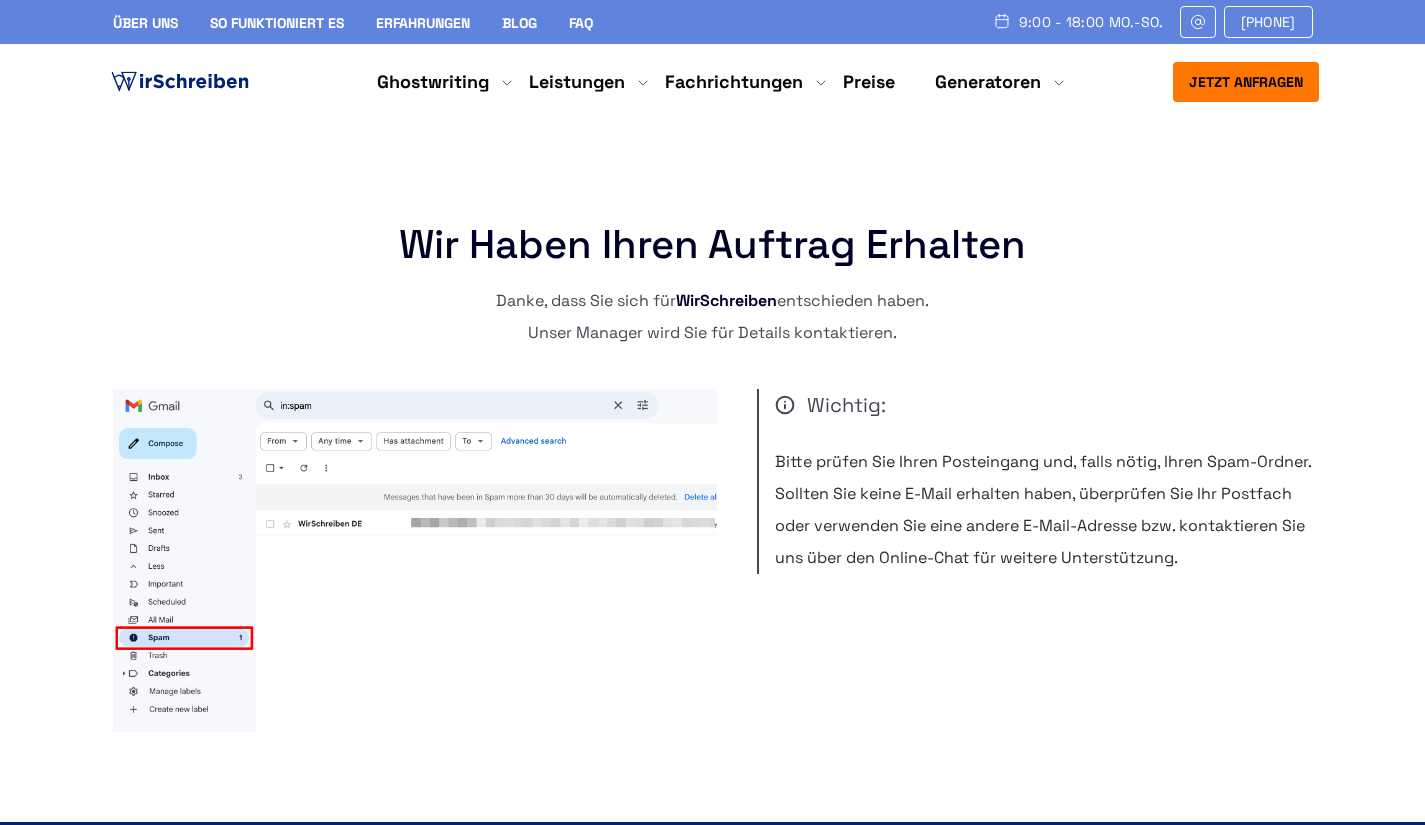 scroll, scrollTop: 0, scrollLeft: 0, axis: both 